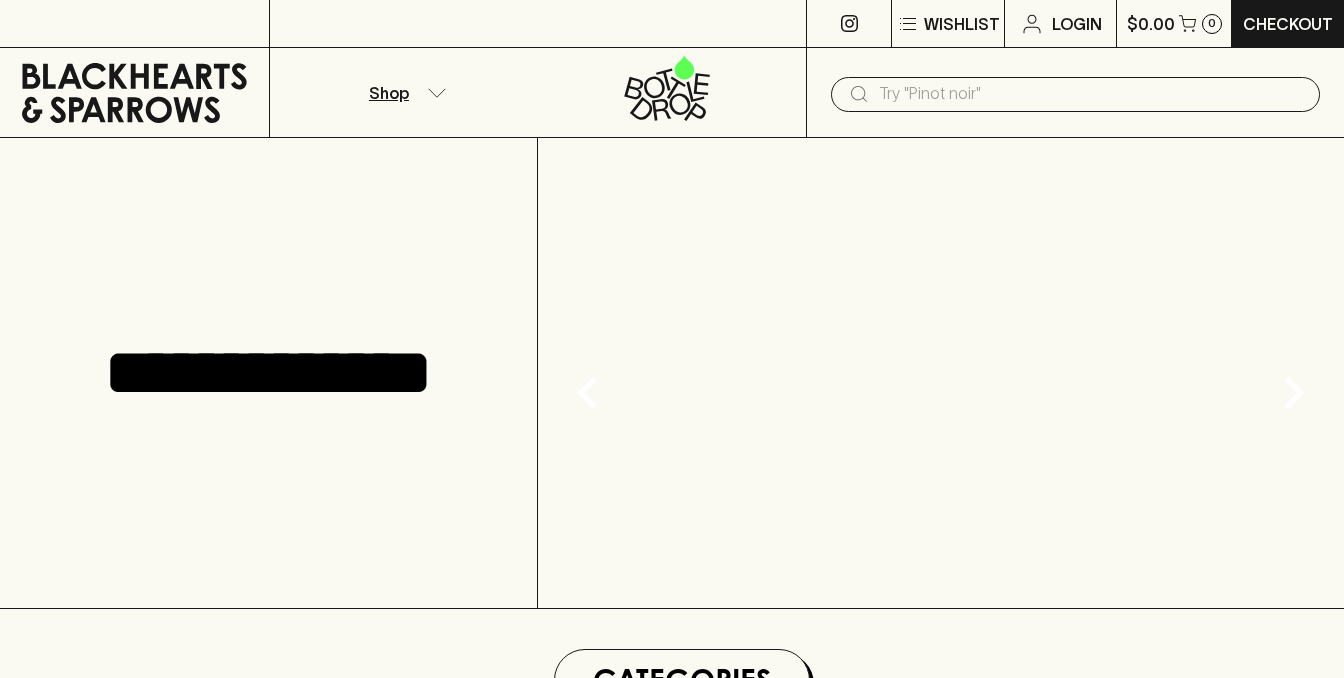 scroll, scrollTop: 0, scrollLeft: 0, axis: both 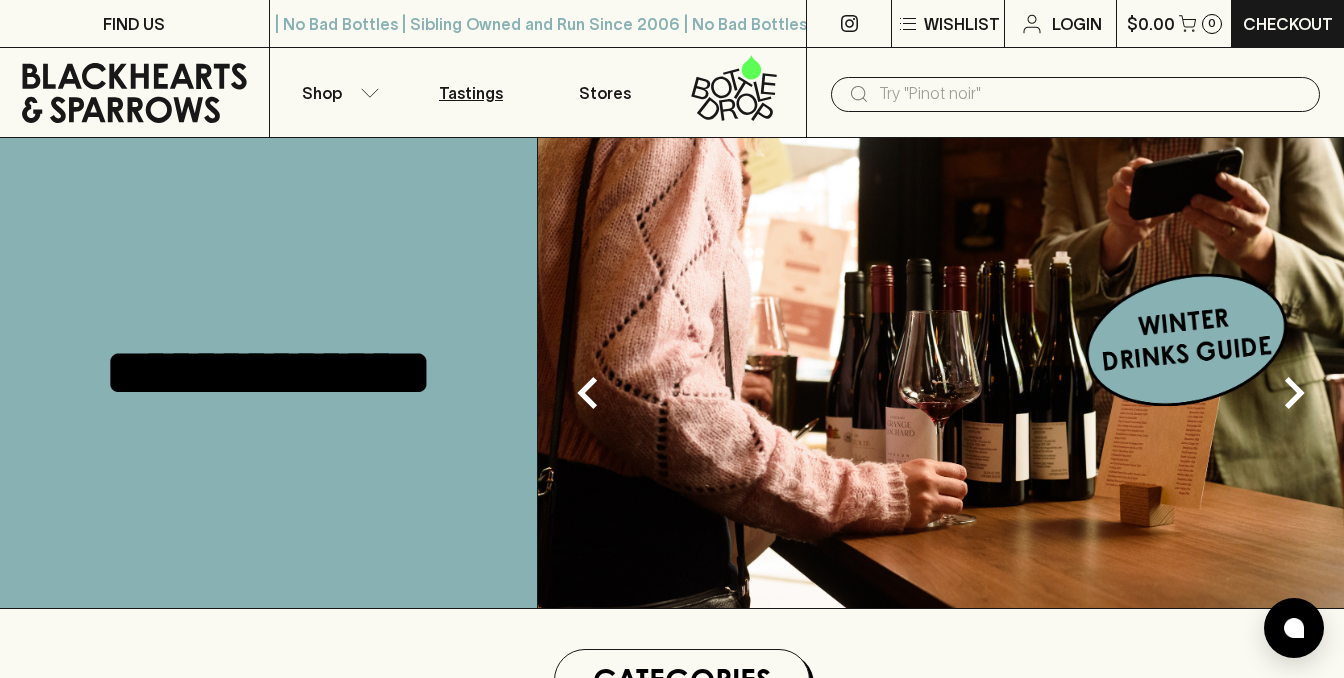 click on "Tastings" at bounding box center [471, 92] 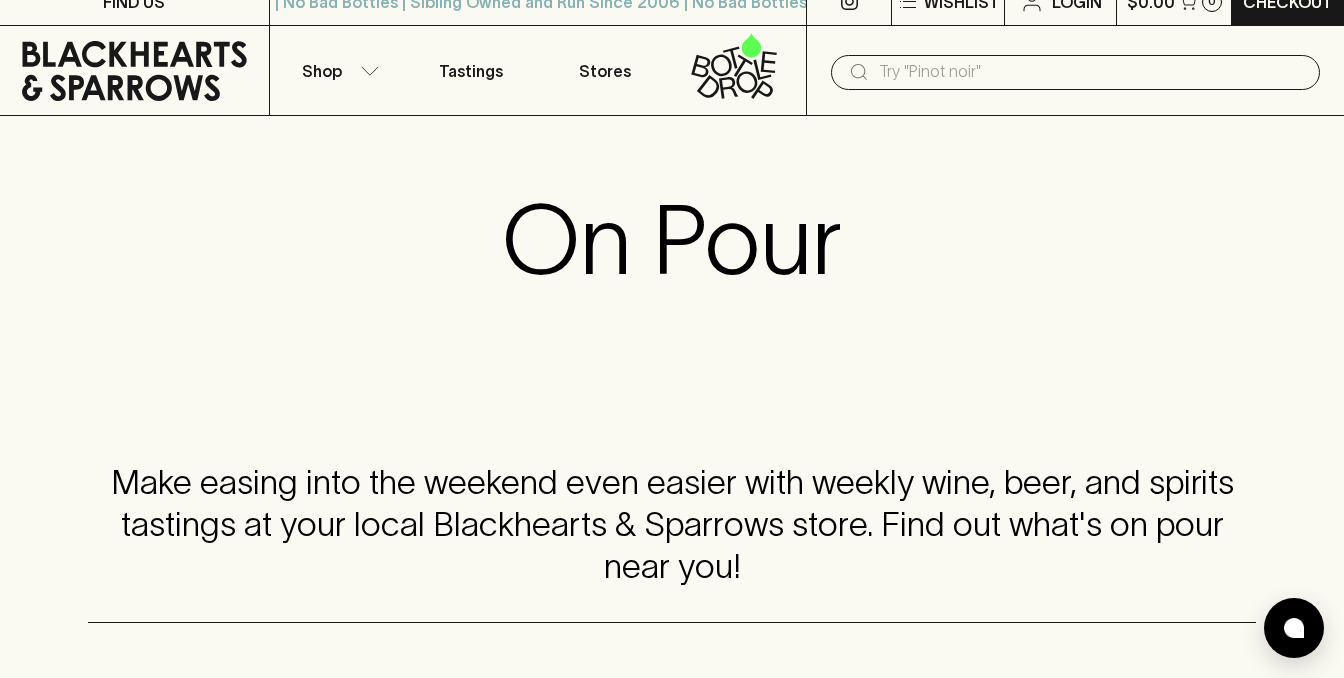 scroll, scrollTop: 0, scrollLeft: 0, axis: both 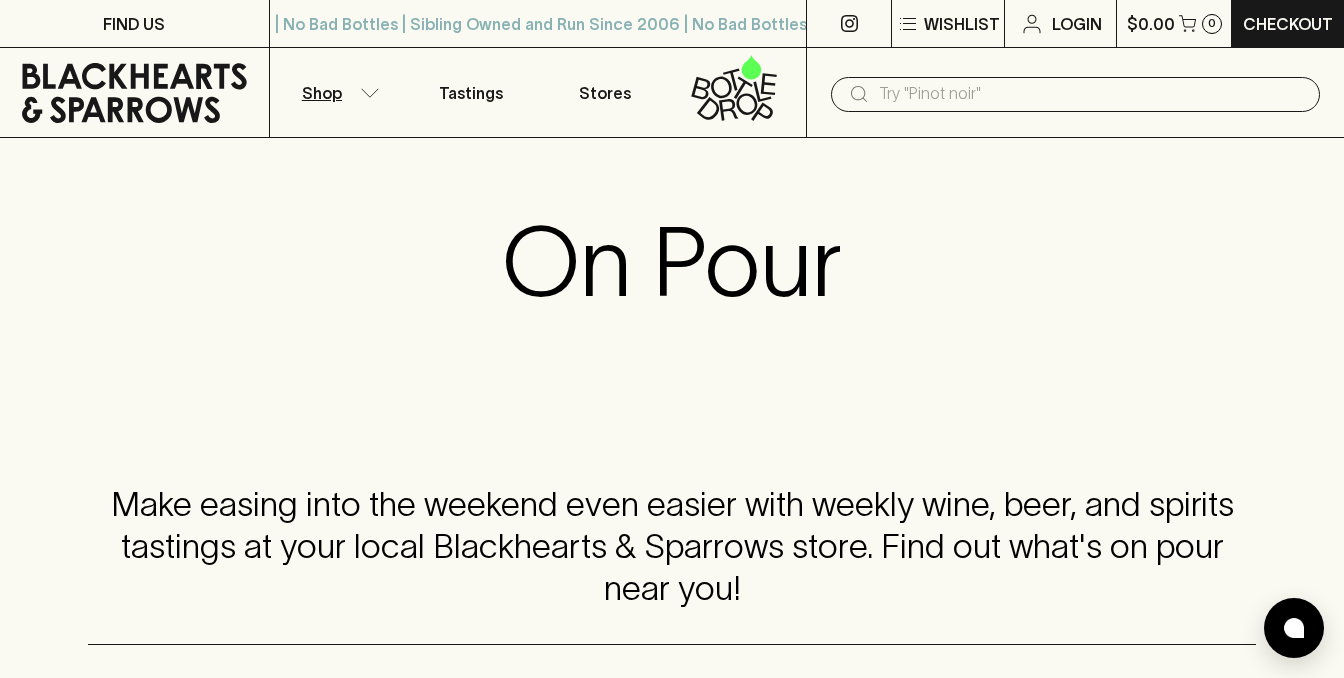 click on "Shop" at bounding box center [337, 92] 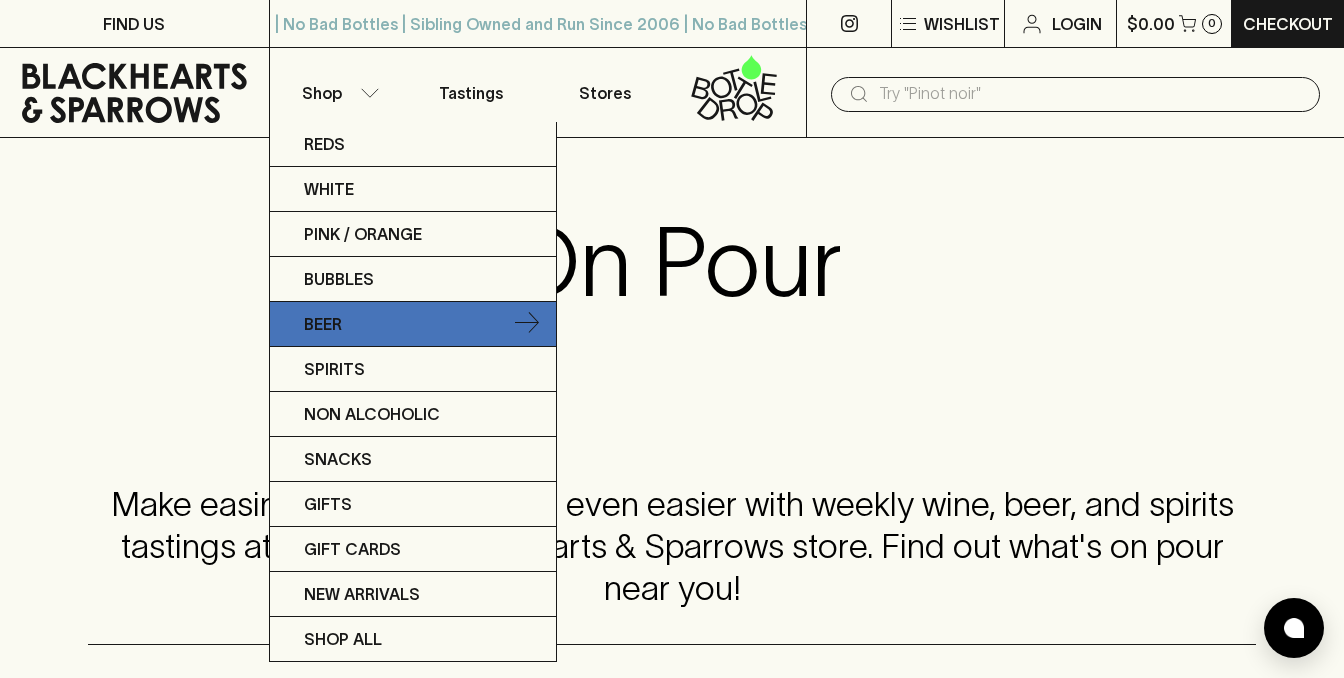 click on "Beer" at bounding box center [413, 324] 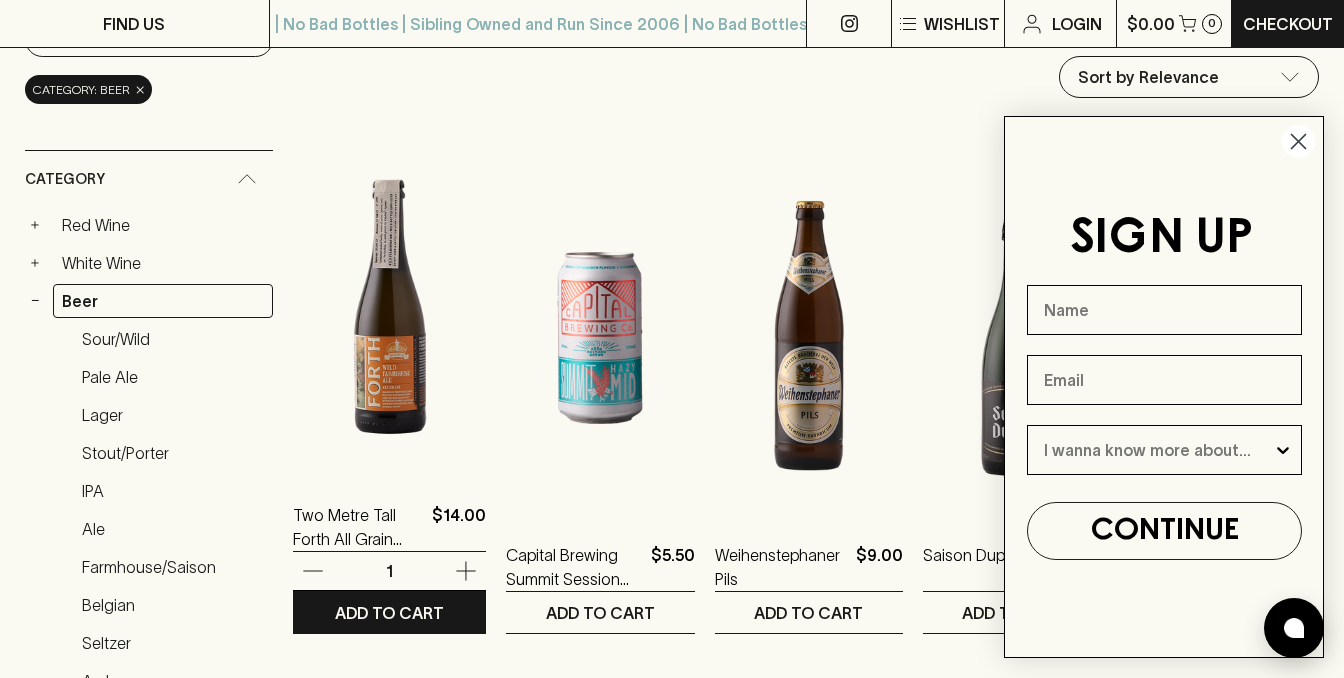 scroll, scrollTop: 280, scrollLeft: 0, axis: vertical 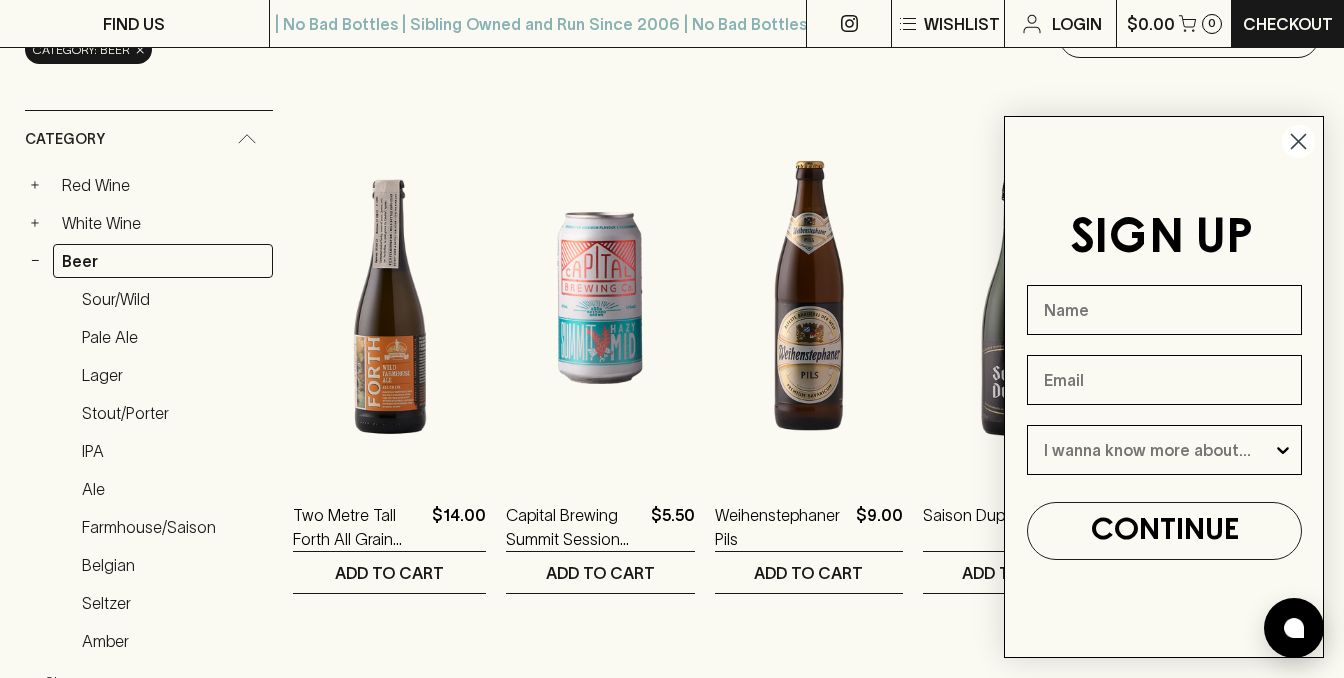 click 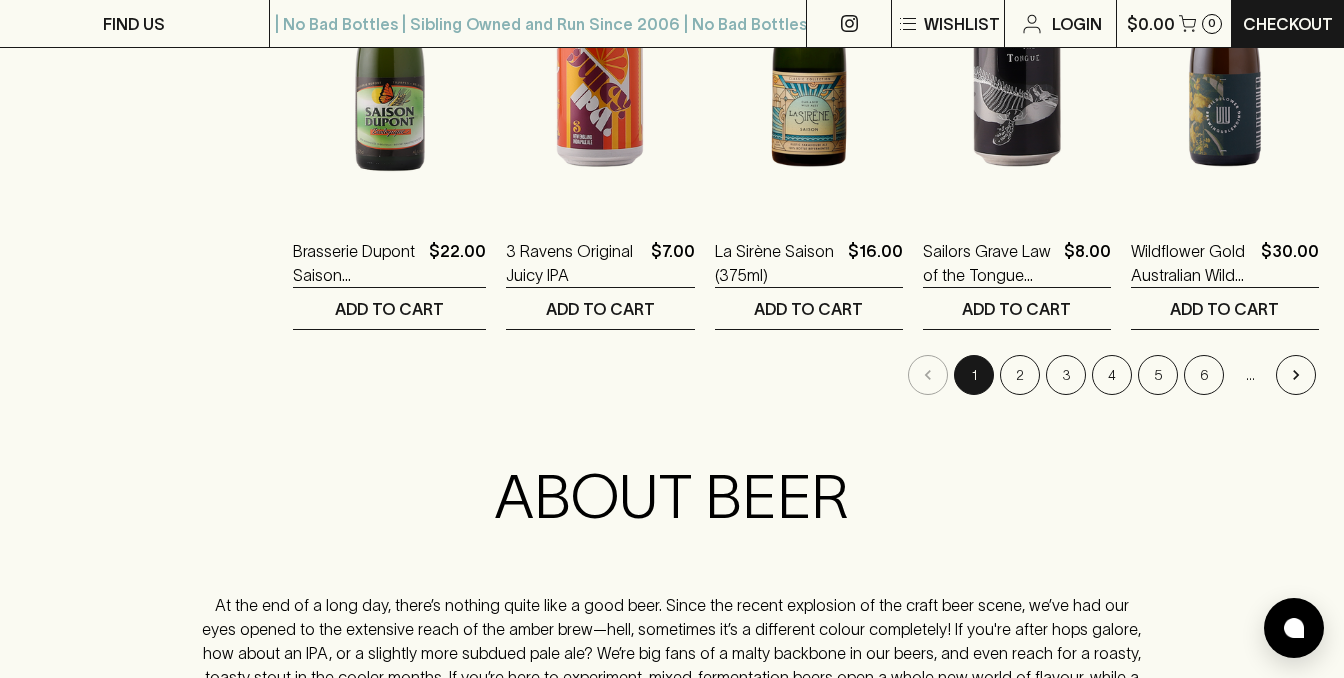 scroll, scrollTop: 2160, scrollLeft: 0, axis: vertical 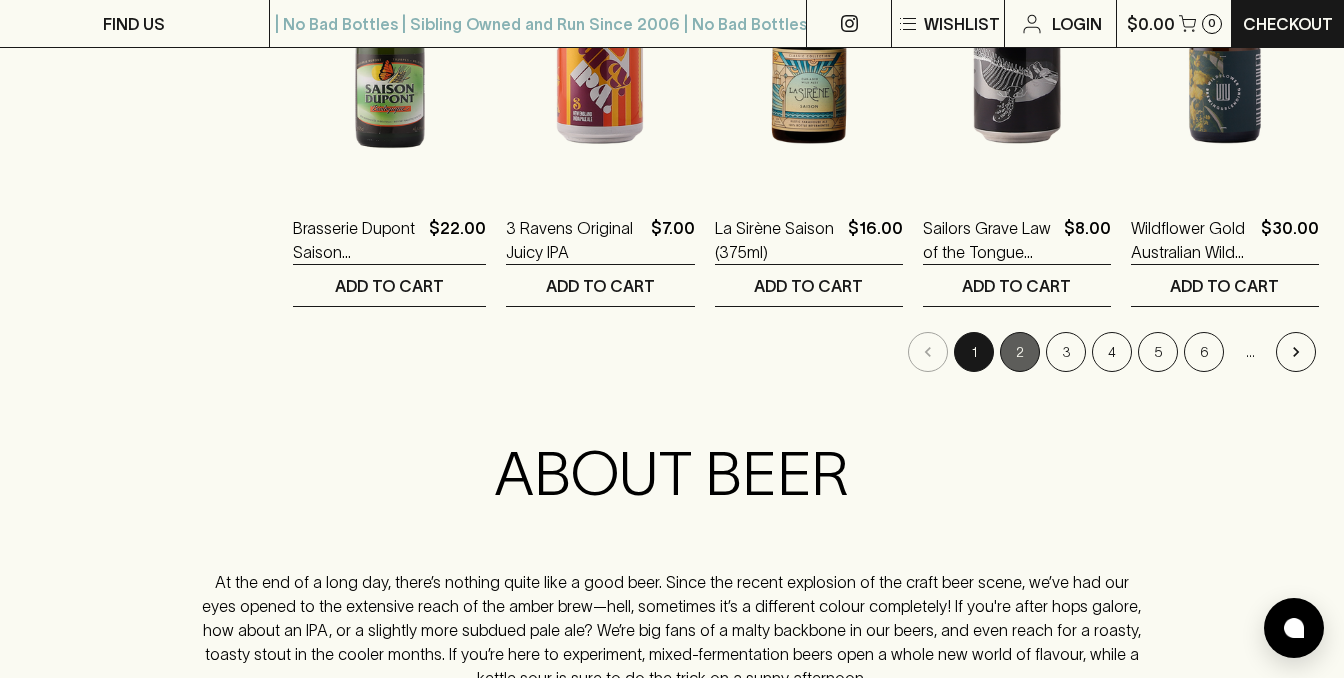 click on "2" at bounding box center [1020, 352] 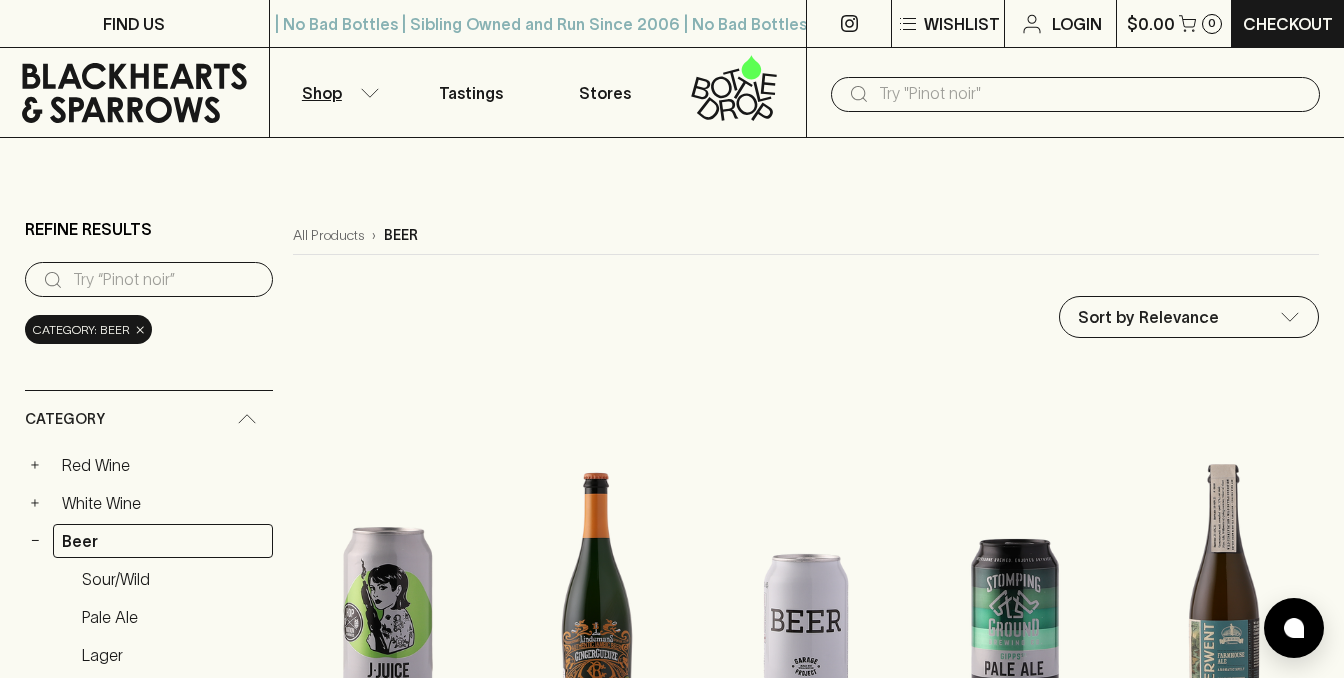 type 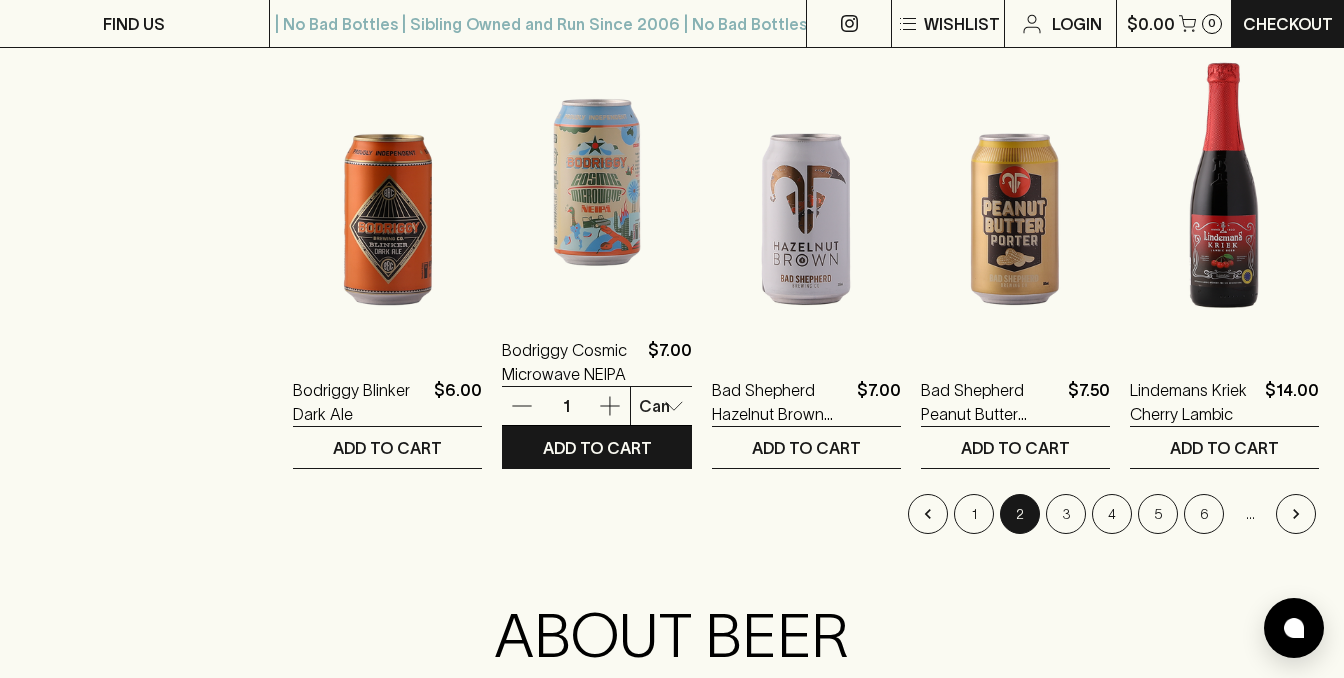 scroll, scrollTop: 2000, scrollLeft: 0, axis: vertical 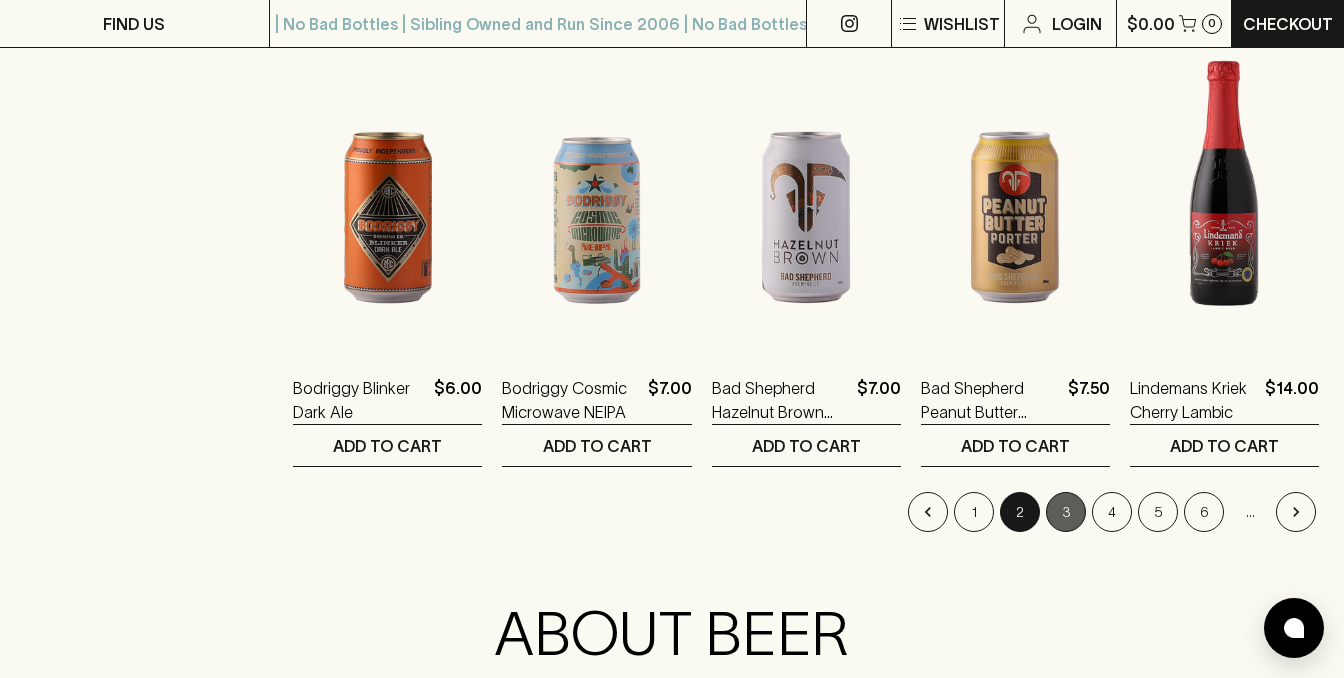 click on "3" at bounding box center [1066, 512] 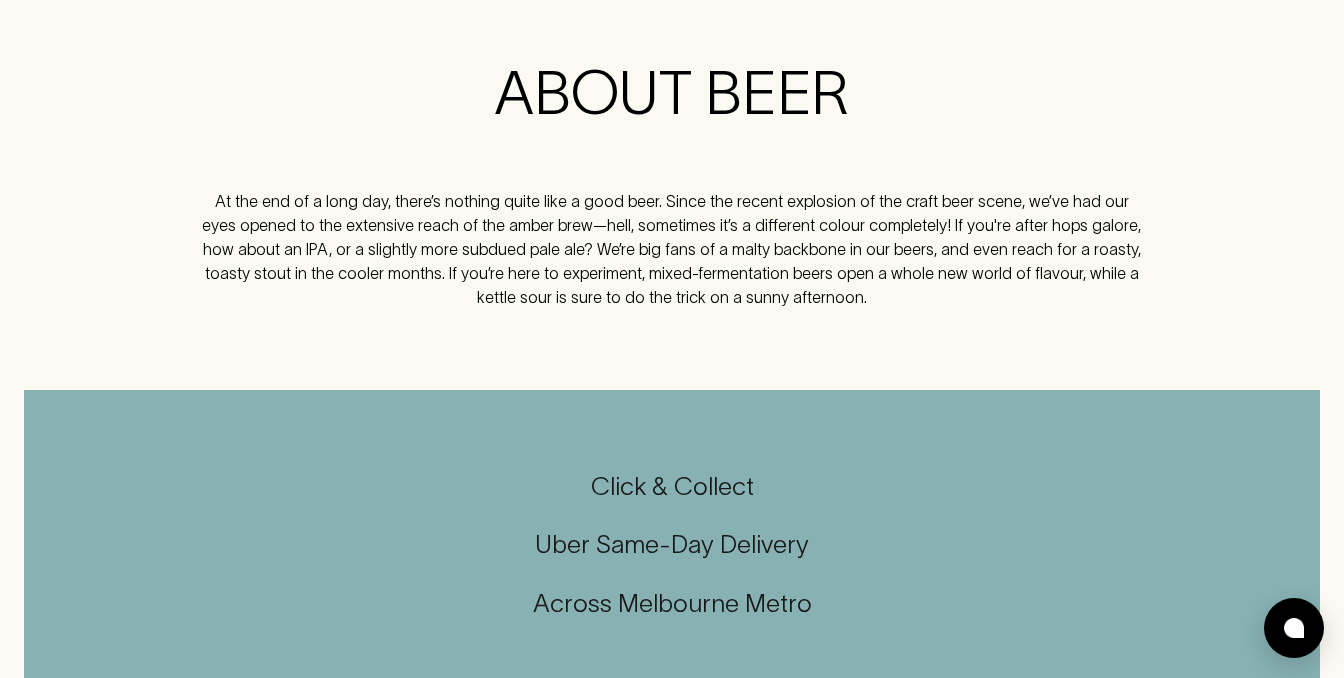 scroll, scrollTop: 0, scrollLeft: 0, axis: both 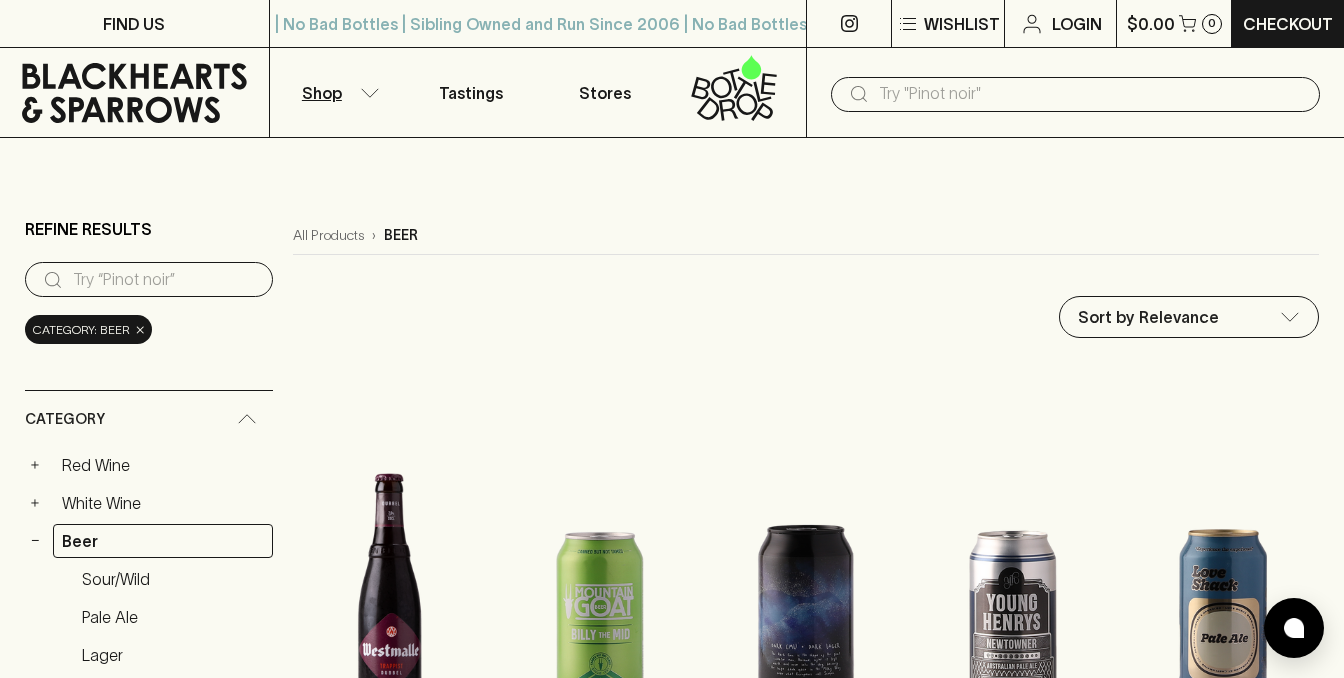 type 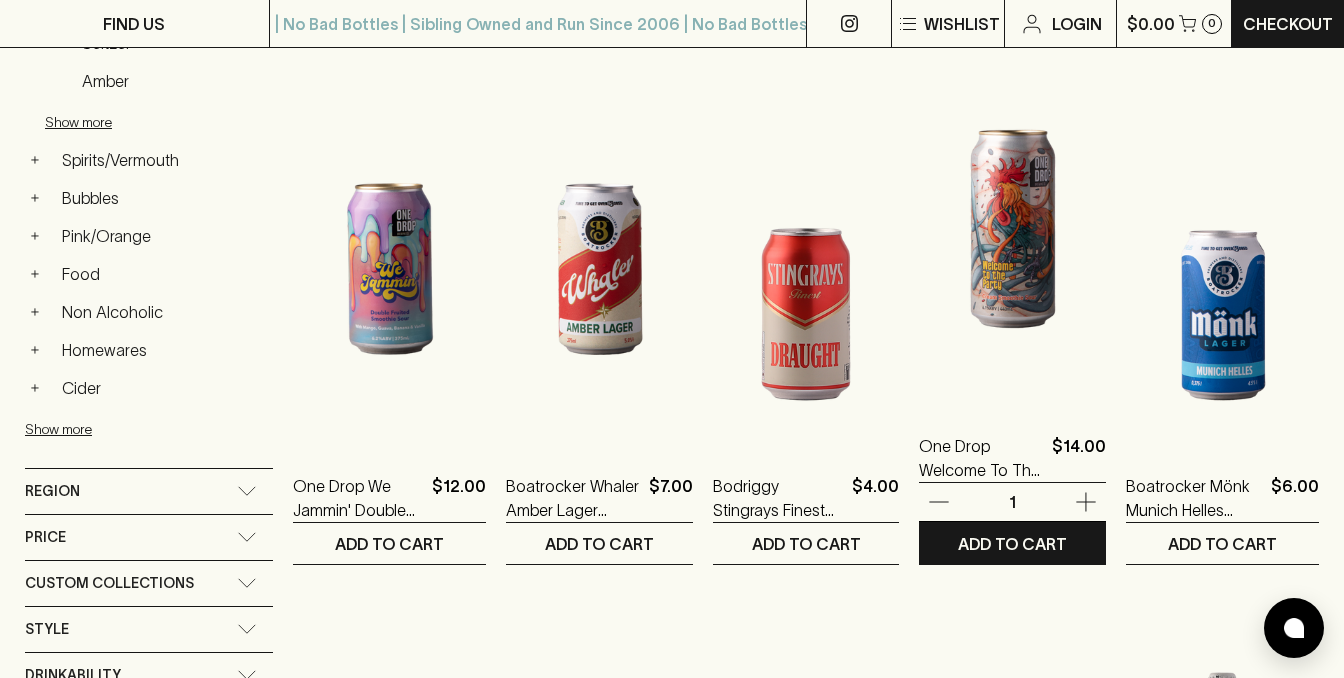 scroll, scrollTop: 920, scrollLeft: 0, axis: vertical 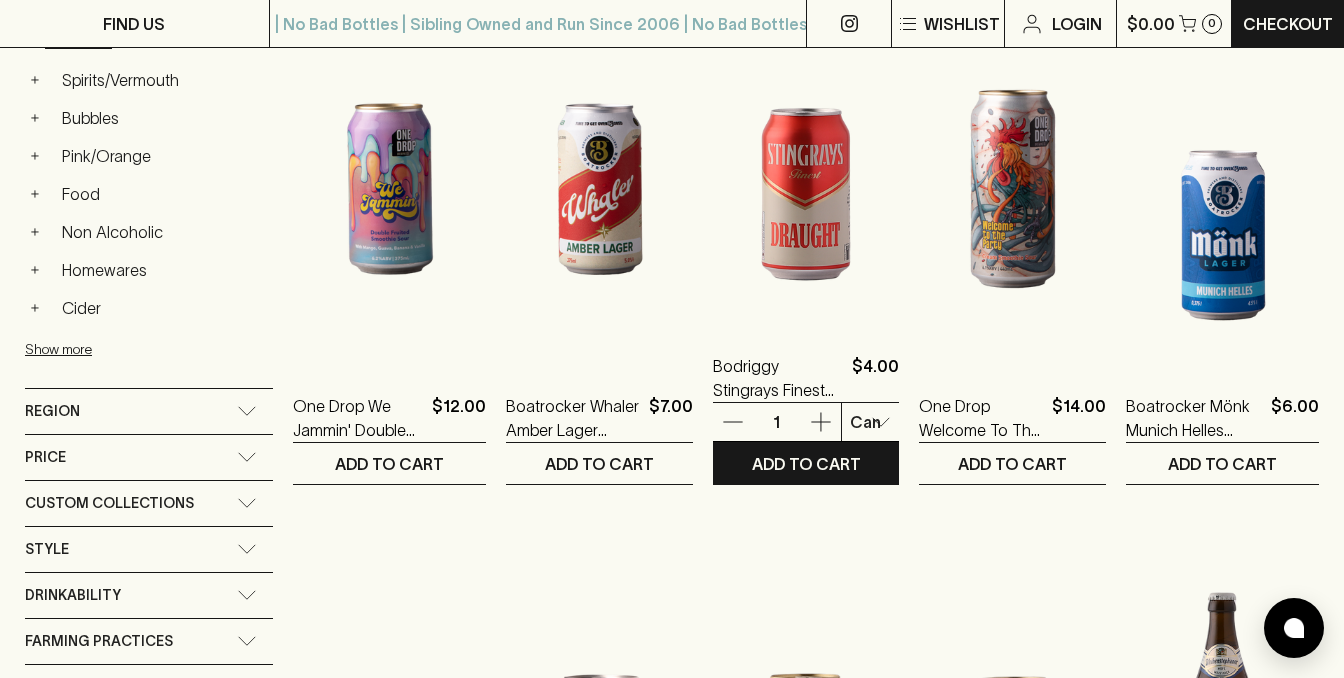 click at bounding box center (806, 149) 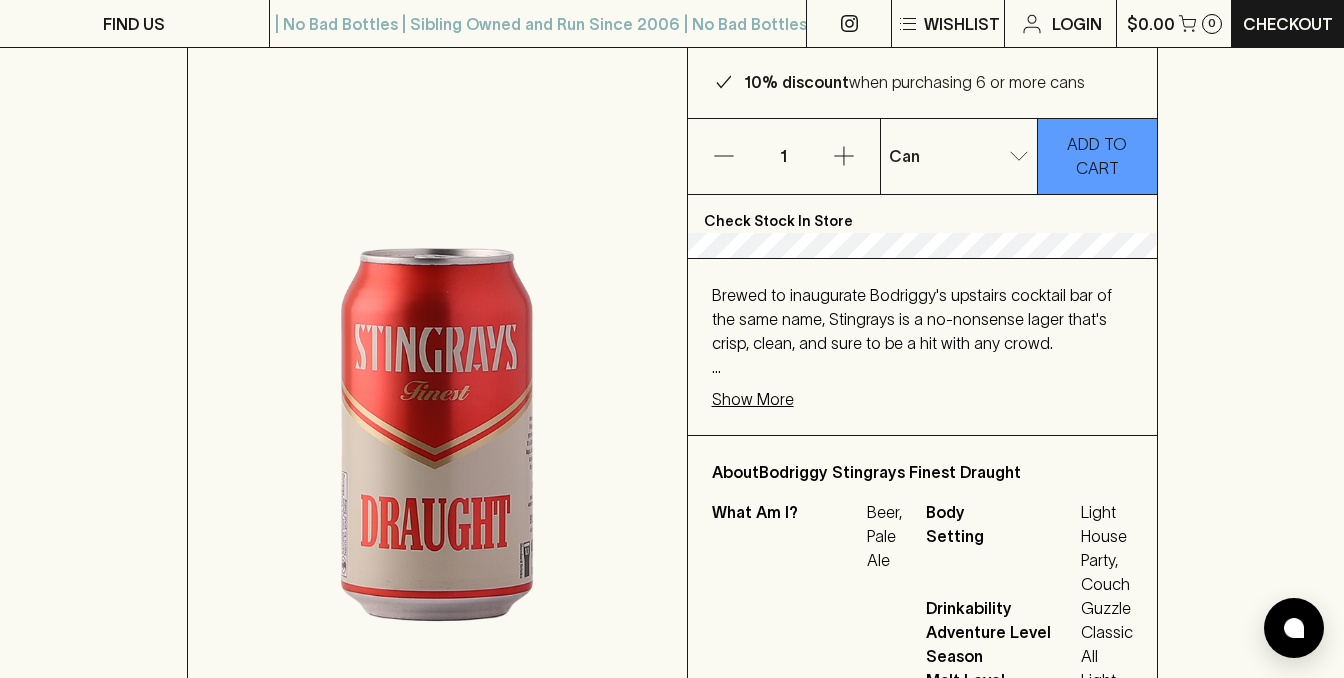 scroll, scrollTop: 320, scrollLeft: 0, axis: vertical 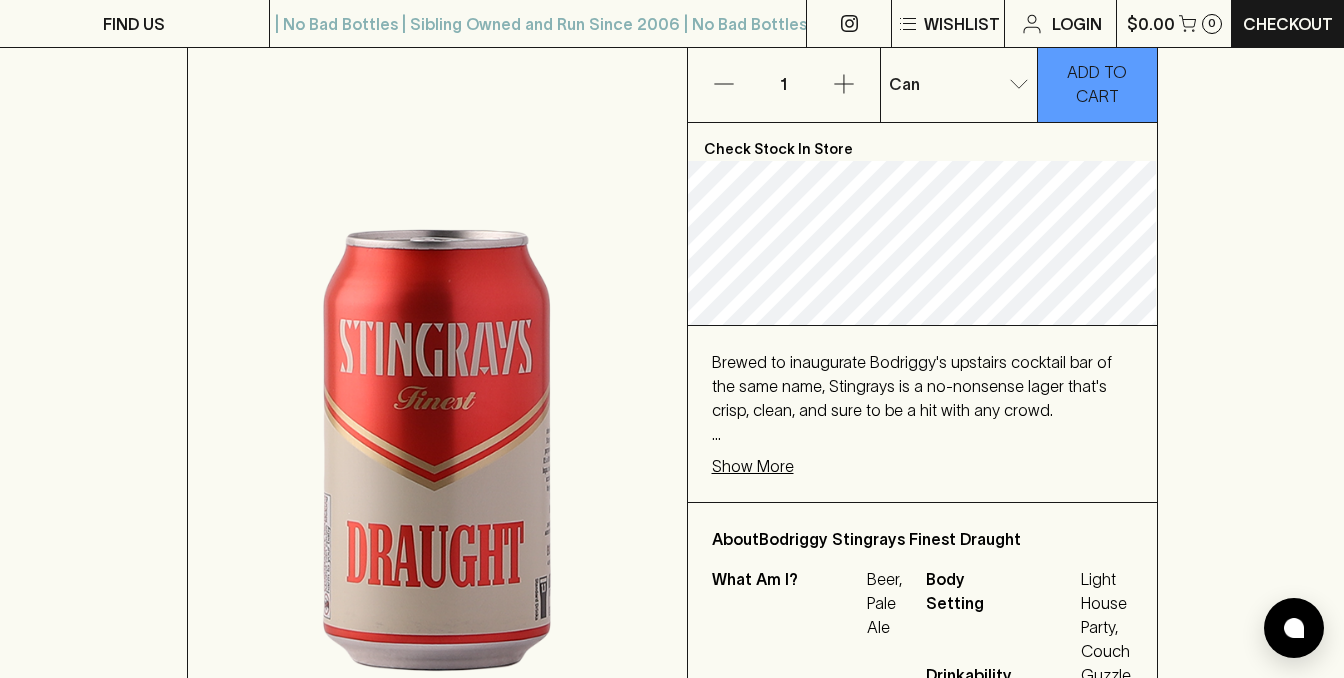 click on "Show More" at bounding box center [753, 466] 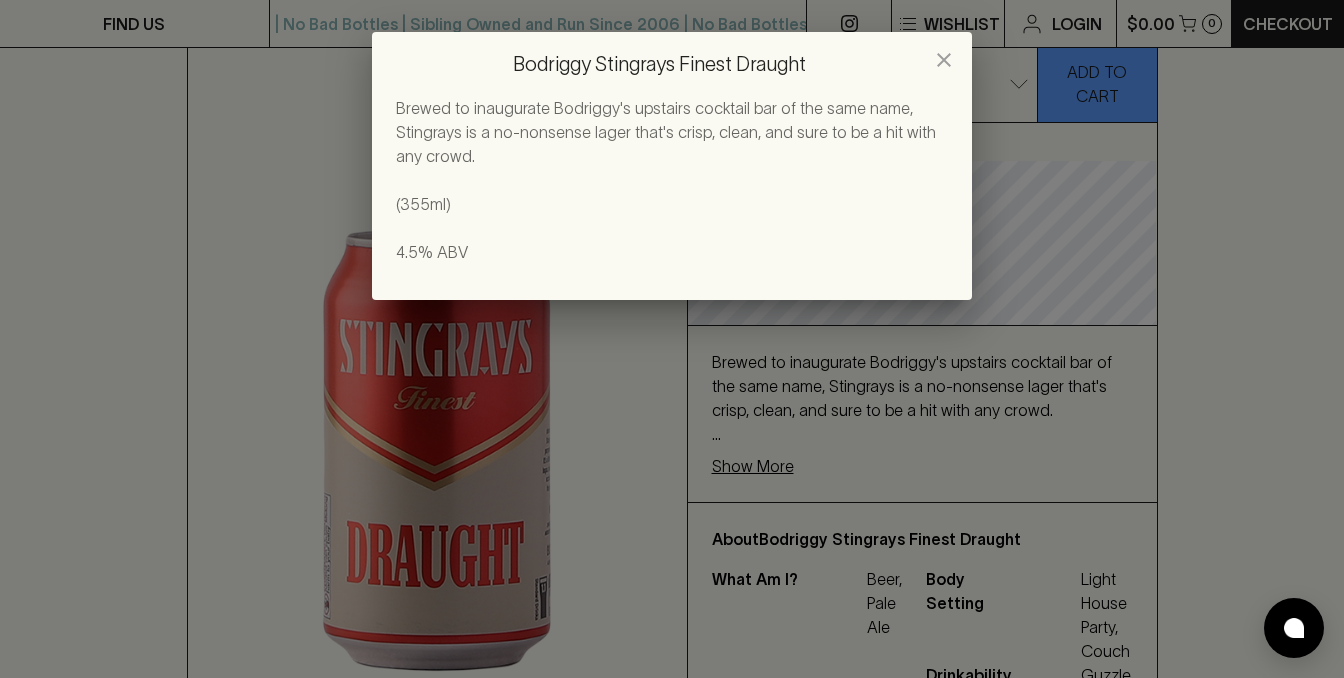 click on "Brewed to inaugurate Bodriggy's upstairs cocktail bar of the same name, Stingrays is a no-nonsense lager that's crisp, clean, and sure to be a hit with any crowd.
(355ml)
4.5% ABV" at bounding box center (672, 180) 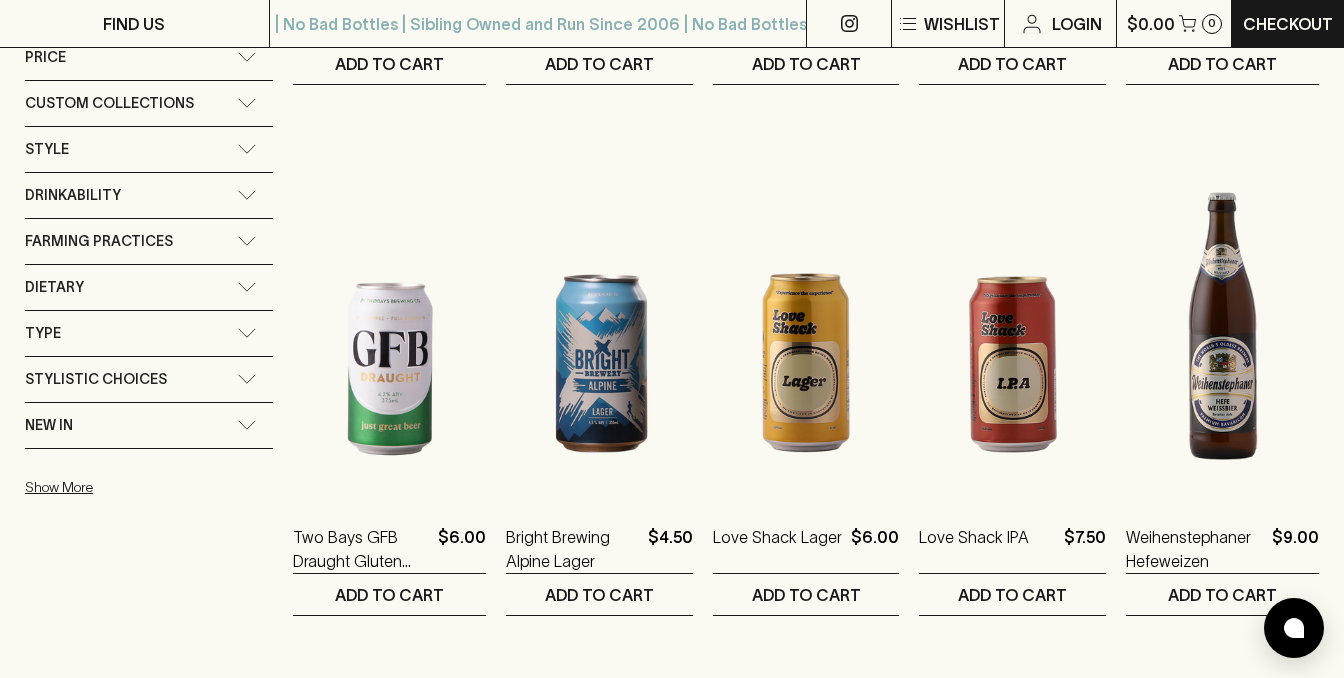 scroll, scrollTop: 1360, scrollLeft: 0, axis: vertical 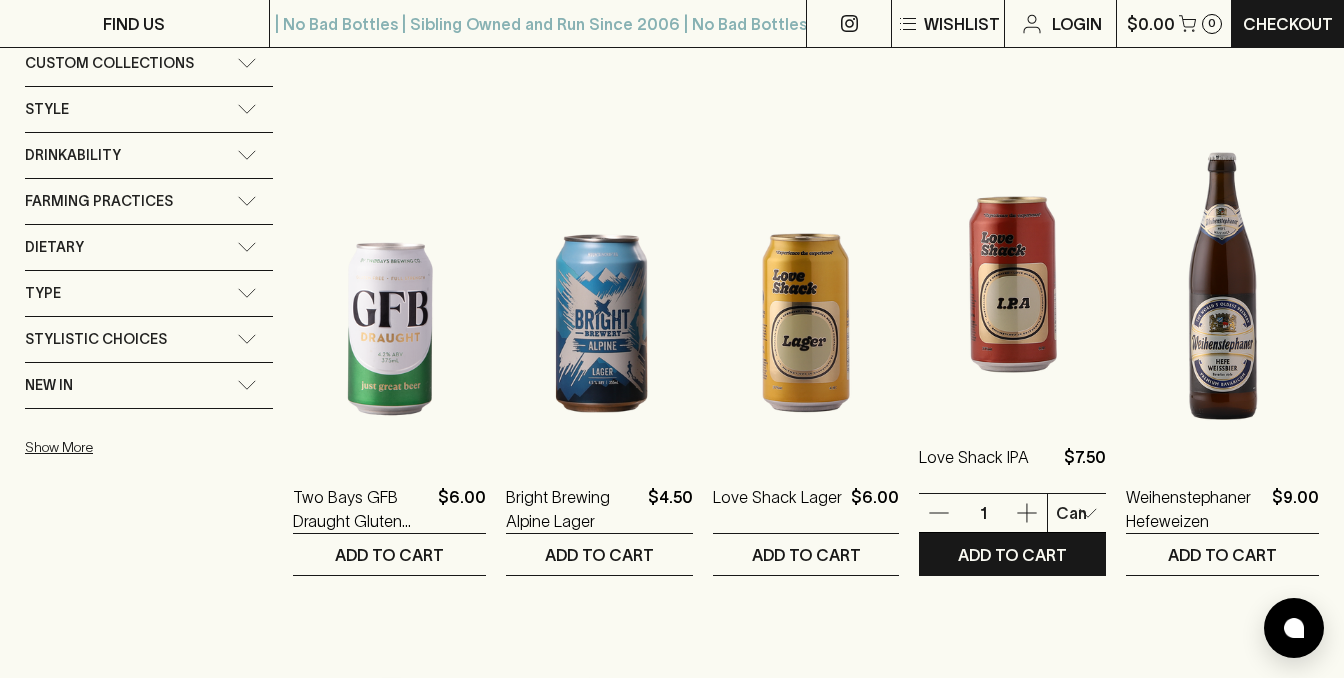 click at bounding box center (1012, 240) 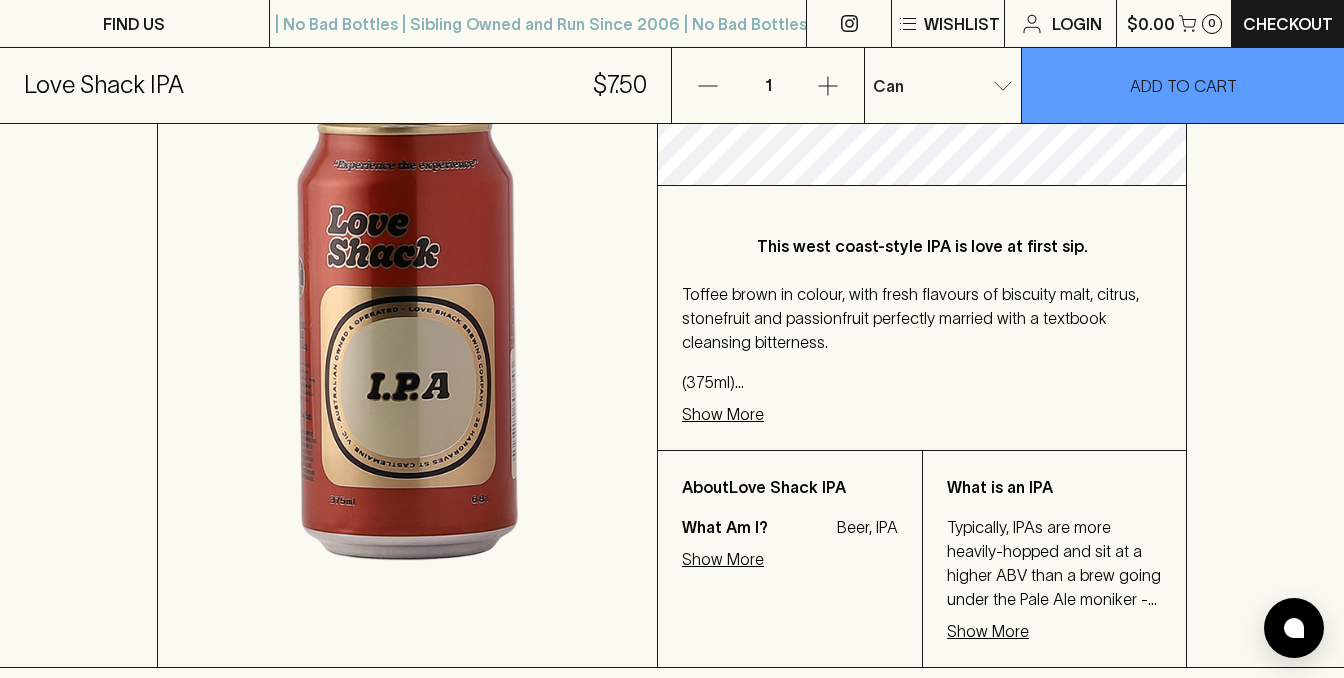 scroll, scrollTop: 440, scrollLeft: 0, axis: vertical 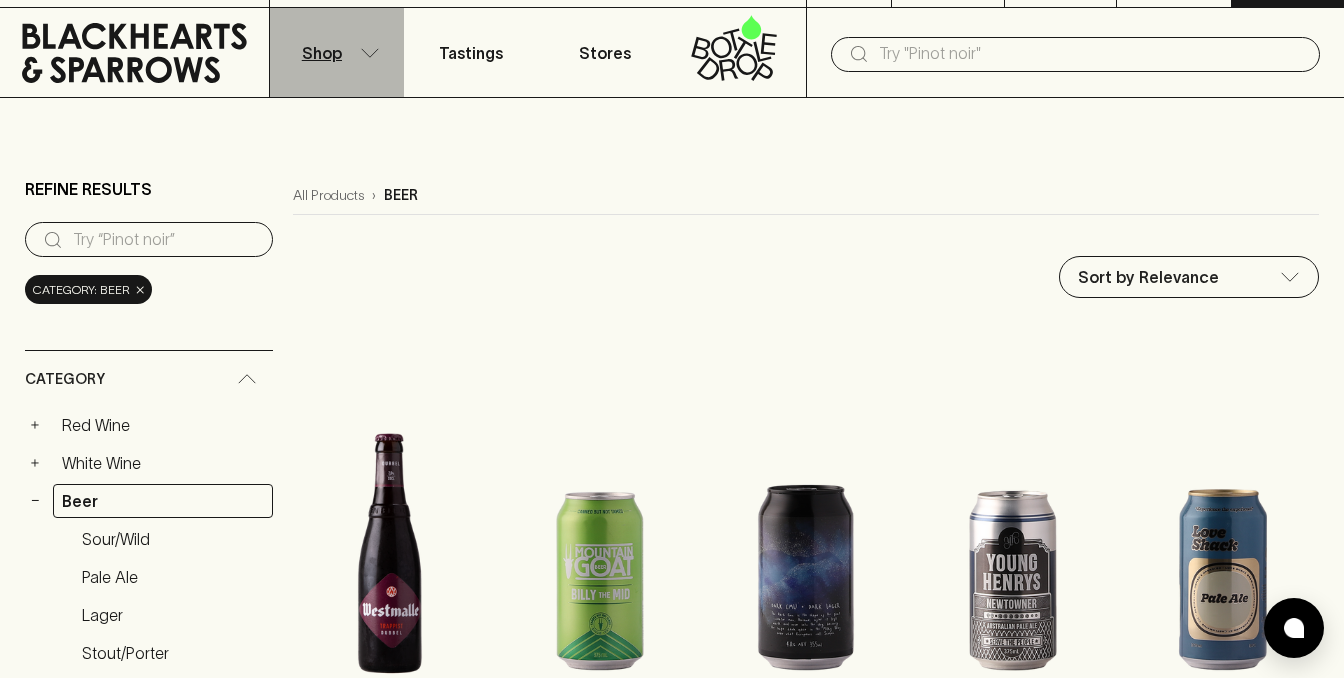 click on "Shop" at bounding box center [337, 52] 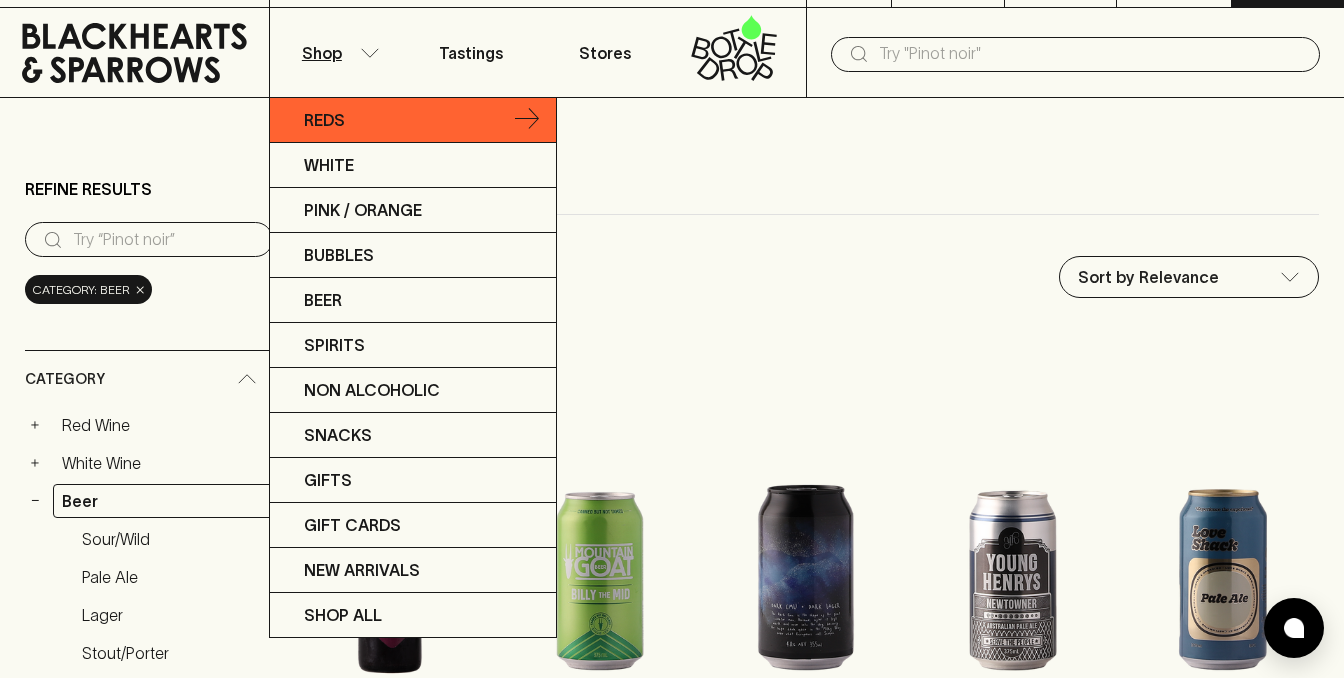 click 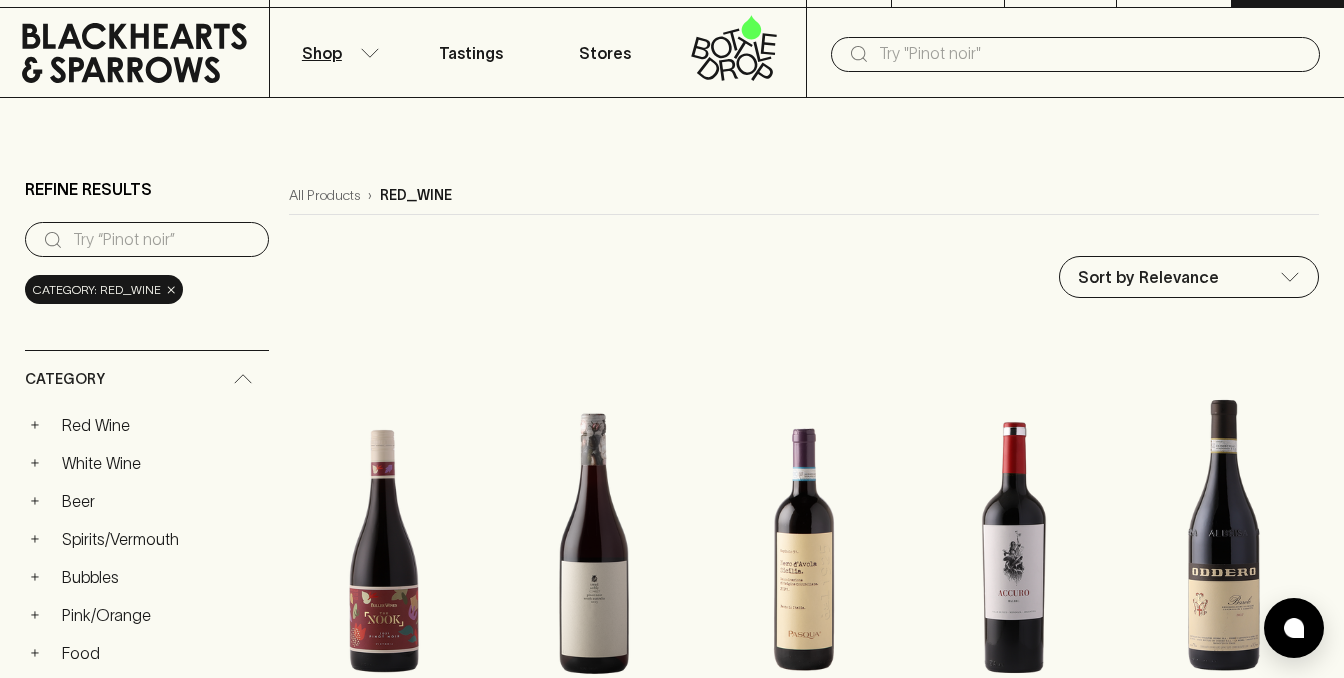 click on "FIND US | No Bad Bottles | Sibling Owned and Run Since 2006 | No Bad Bottles | Sibling Owned and Run Since 2006 | No Bad Bottles | Sibling Owned and Run Since 2006 | No Bad Bottles | Sibling Owned and Run Since 2006 | No Bad Bottles | Sibling Owned and Run Since 2006 | No Bad Bottles | Sibling Owned and Run Since 2006 | No Bad Bottles | Sibling Owned and Run Since 2006 | No Bad Bottles | Sibling Owned and Run Since 2006
⠀ | No Bad Bottles | Sibling Owned and Run Since 2006 | No Bad Bottles | Sibling Owned and Run Since 2006 | No Bad Bottles | Sibling Owned and Run Since 2006 | No Bad Bottles | Sibling Owned and Run Since 2006 | No Bad Bottles | Sibling Owned and Run Since 2006 | No Bad Bottles | Sibling Owned and Run Since 2006 | No Bad Bottles | Sibling Owned and Run Since 2006 | No Bad Bottles | Sibling Owned and Run Since 2006
⠀ Wishlist Login $0.00 0 Checkout Shop Tastings Stores ​ Refine Results ​ Category: red_wine × Category + Red Wine + White Wine + Beer + + + + +" at bounding box center [672, 1879] 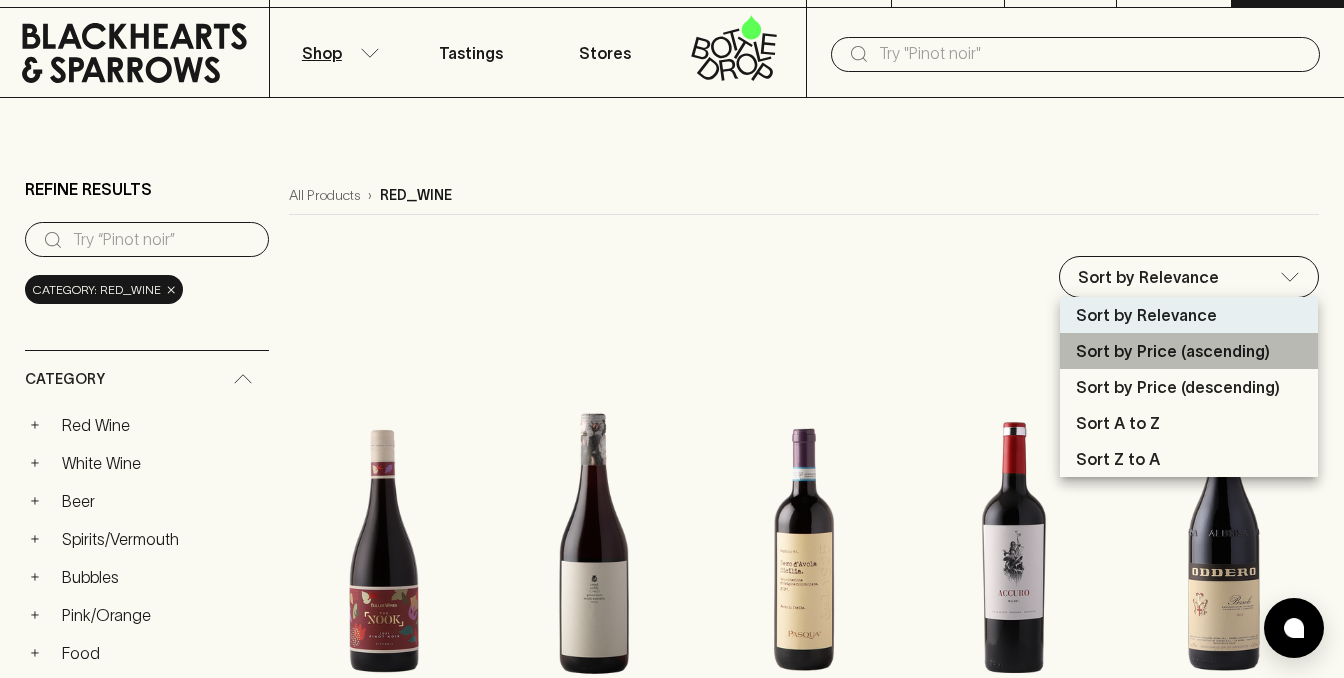 click on "Sort by Price (ascending)" at bounding box center [1173, 351] 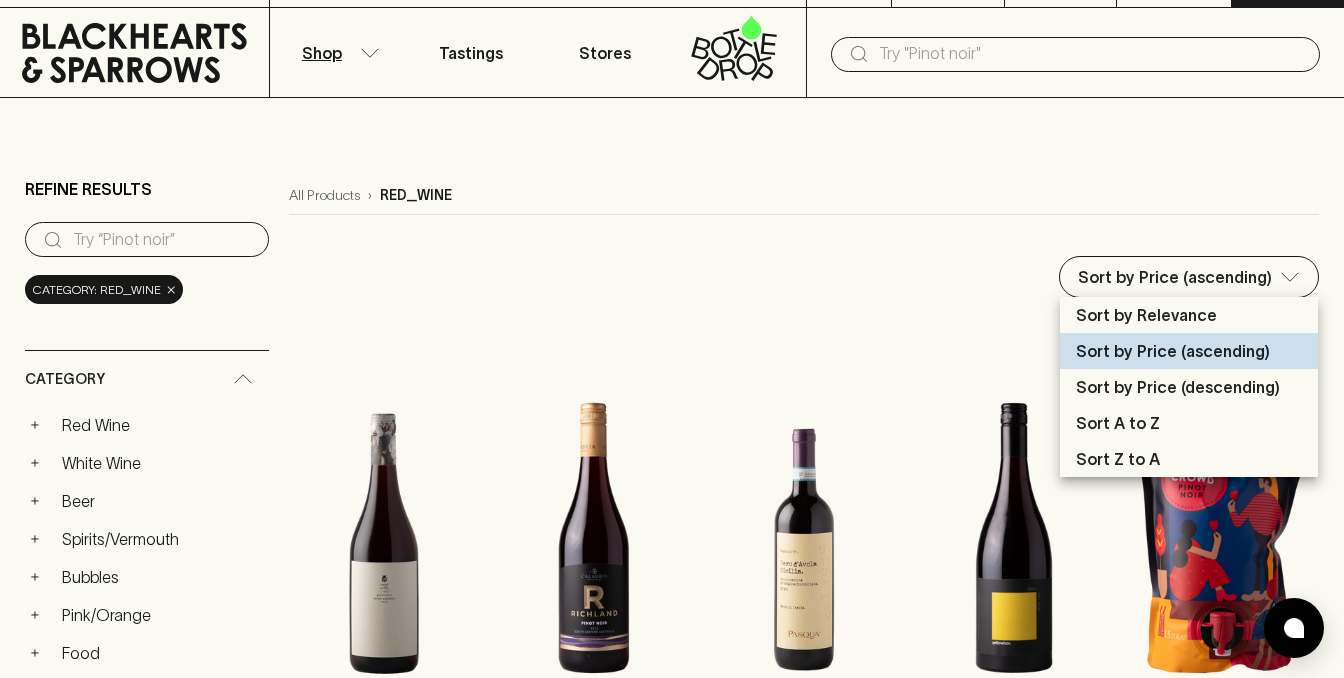 type 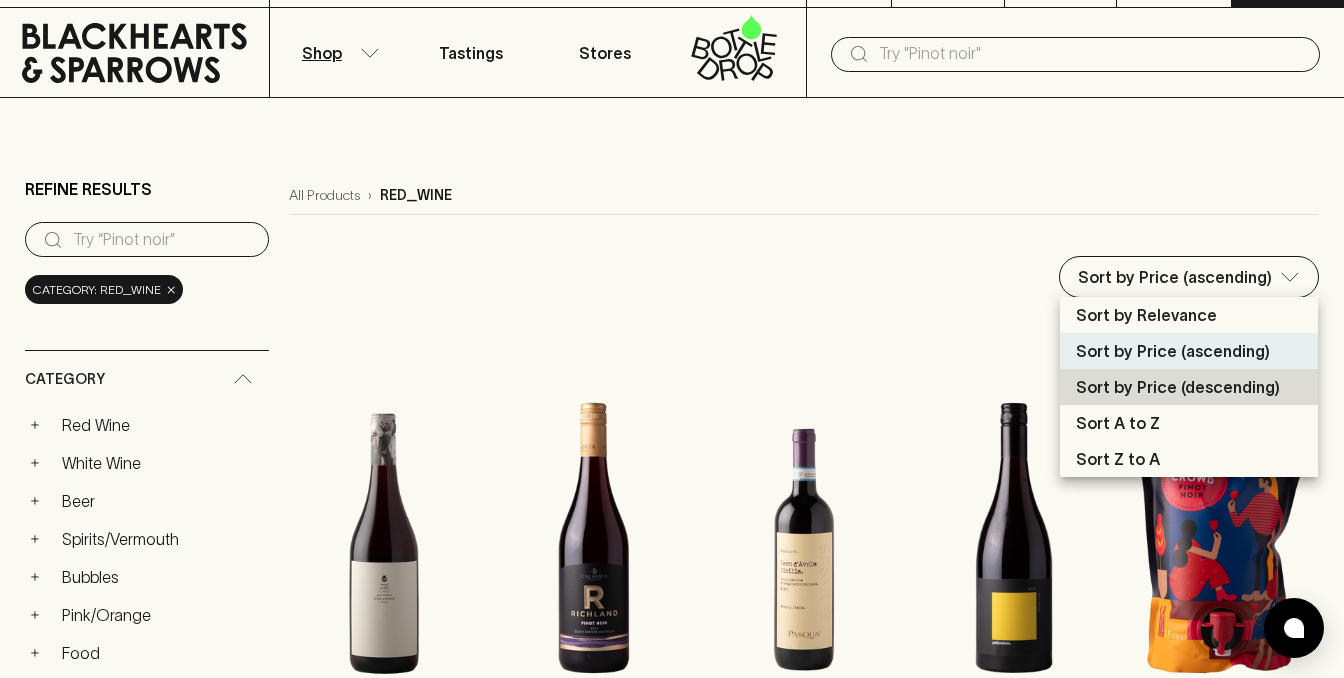 click at bounding box center (672, 339) 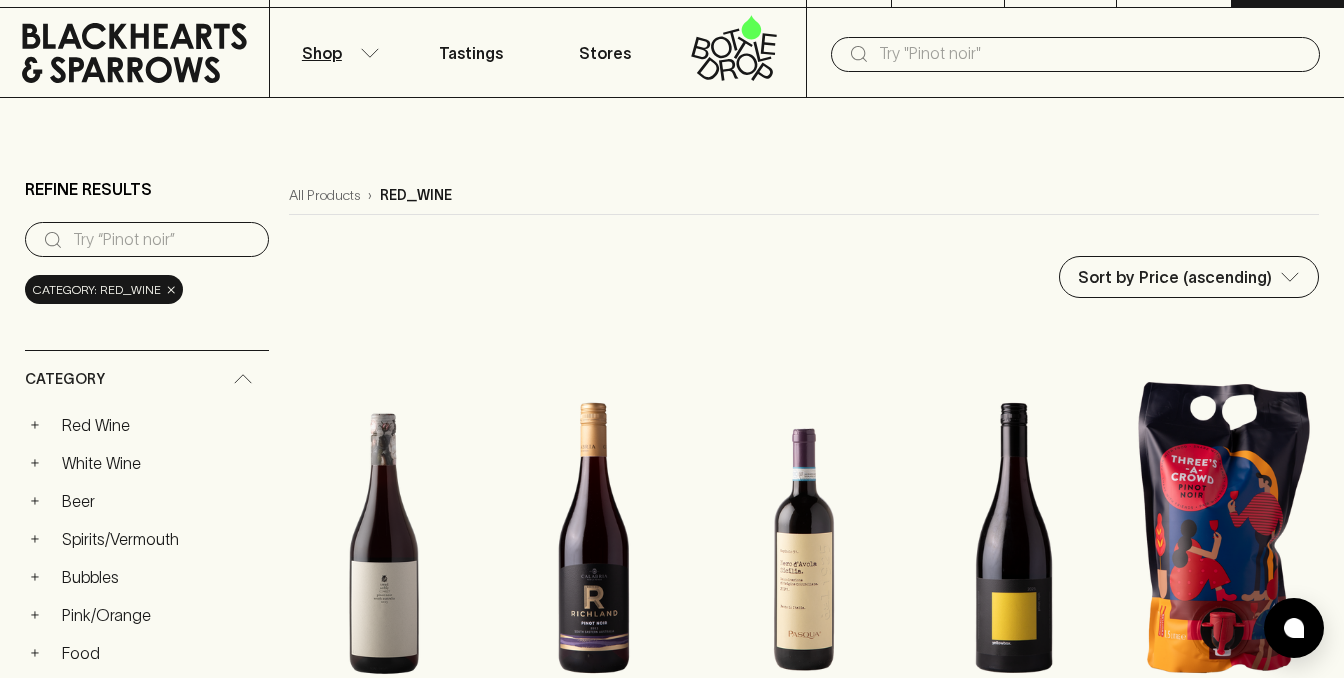 click on "All Products › red_wine Sort by Price (ascending) price:asc ​ Tread Softly Pinot Noir 2023 $15.00 1 ADD TO CART Richland Pinot Noir 2022 $16.00 1 ADD TO CART Pasqua Nero d'Avola 2021 $17.00 1 ADD TO CART Yellow Box Mid Strength Pinot Noir 2023 $17.00 1 ADD TO CART Three's A Crowd Pinot Noir $18.00 1 ADD TO CART Mesta Grenache 2022 $18.00 1 ADD TO CART Pasqua Sangiovese 2023 $18.00 1 ADD TO CART Cowpunk Bare Touch Slinky Pinot Noir 2024 $18.00 1 ADD TO CART Three Is A Crowd Trentham Estate Bag O Wine Shiraz 1500ml $18.00 1 ADD TO CART The Hare and the Tortoise Pinot Noir 2023 $19.00 1 ADD TO CART Finca La Celia Eugenio Bustos Malbec 2021 $20.00 1 ADD TO CART Seven Hill Brave Journey Shiraz Touriga 2022 $20.00 1 ADD TO CART Gill Estate Rivah Tempranillo 2024 $20.00 1 ADD TO CART The Hero Preservative Free Pinot Noir 2024 $20.00 1 ADD TO CART La Ptite Pierre Red Carignan 2023 $20.00 1 ADD TO CART IL Vignaiolo Rubicone Sangiovese 2023 $21.00 1 ADD TO CART Auld Family Series Shiraz 2022 $21.00 1 ADD TO CART" at bounding box center [804, 1334] 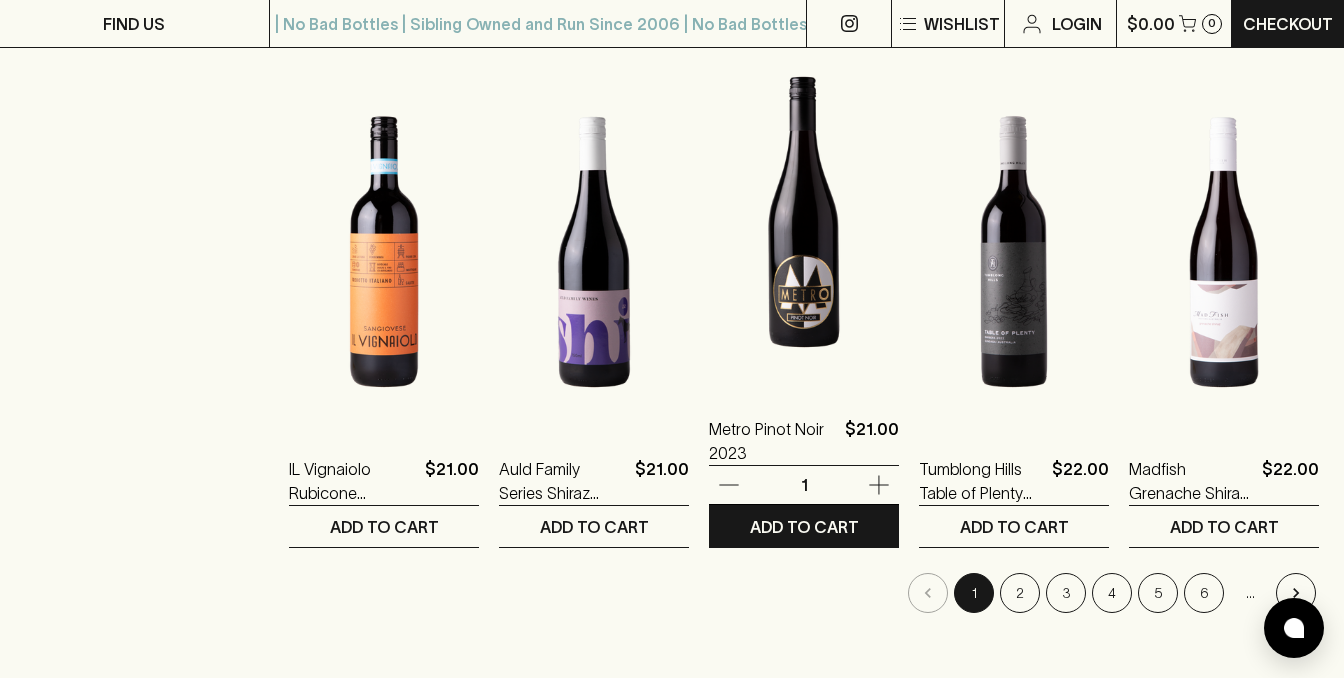 scroll, scrollTop: 1920, scrollLeft: 0, axis: vertical 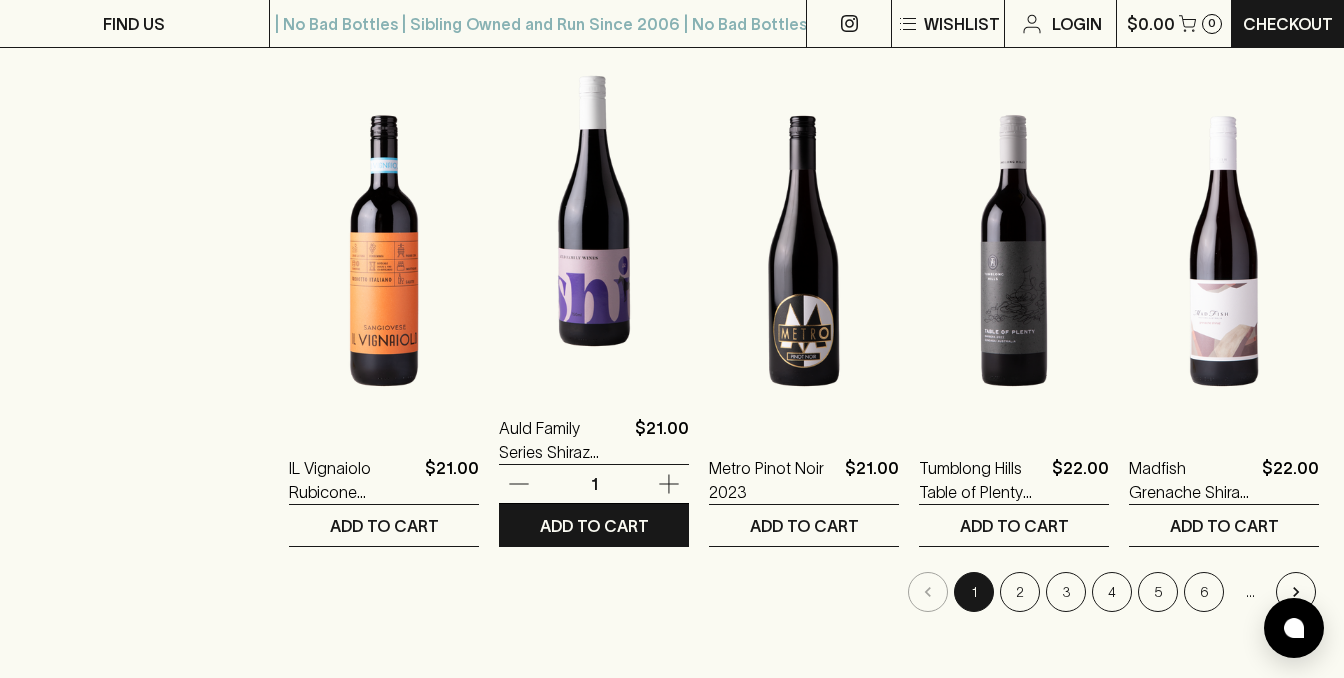 click at bounding box center [594, 211] 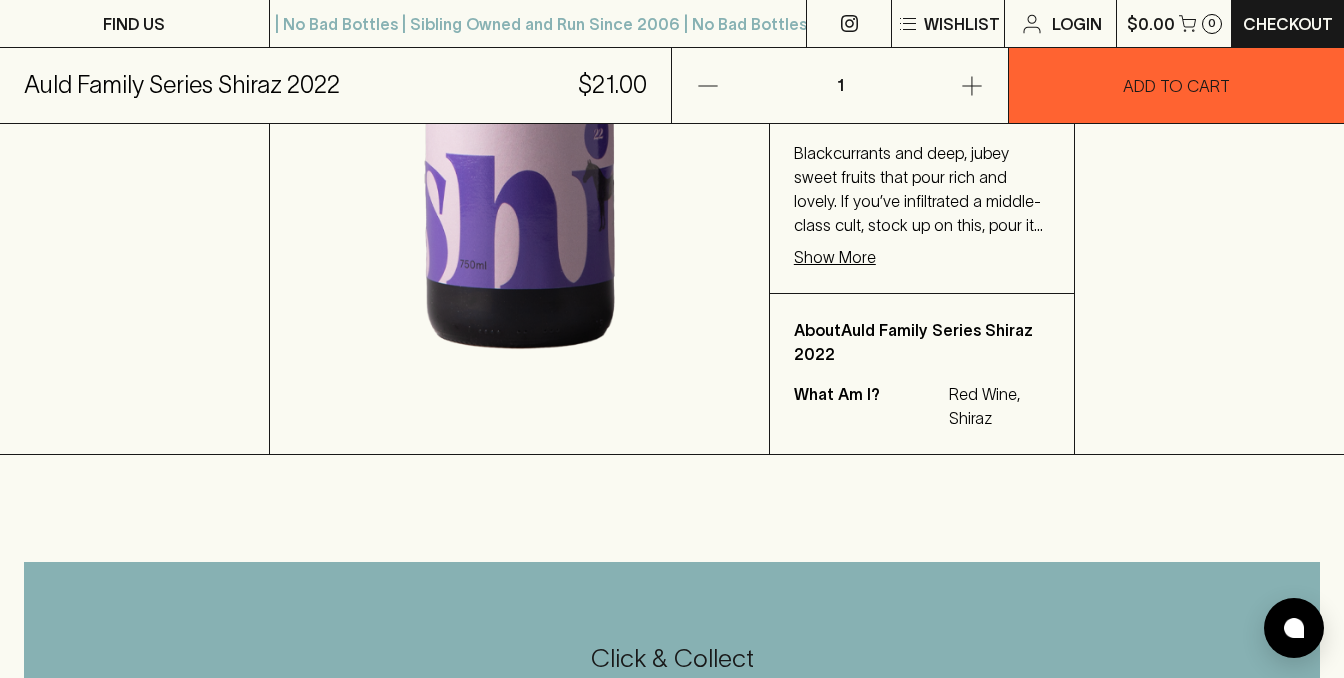 scroll, scrollTop: 680, scrollLeft: 0, axis: vertical 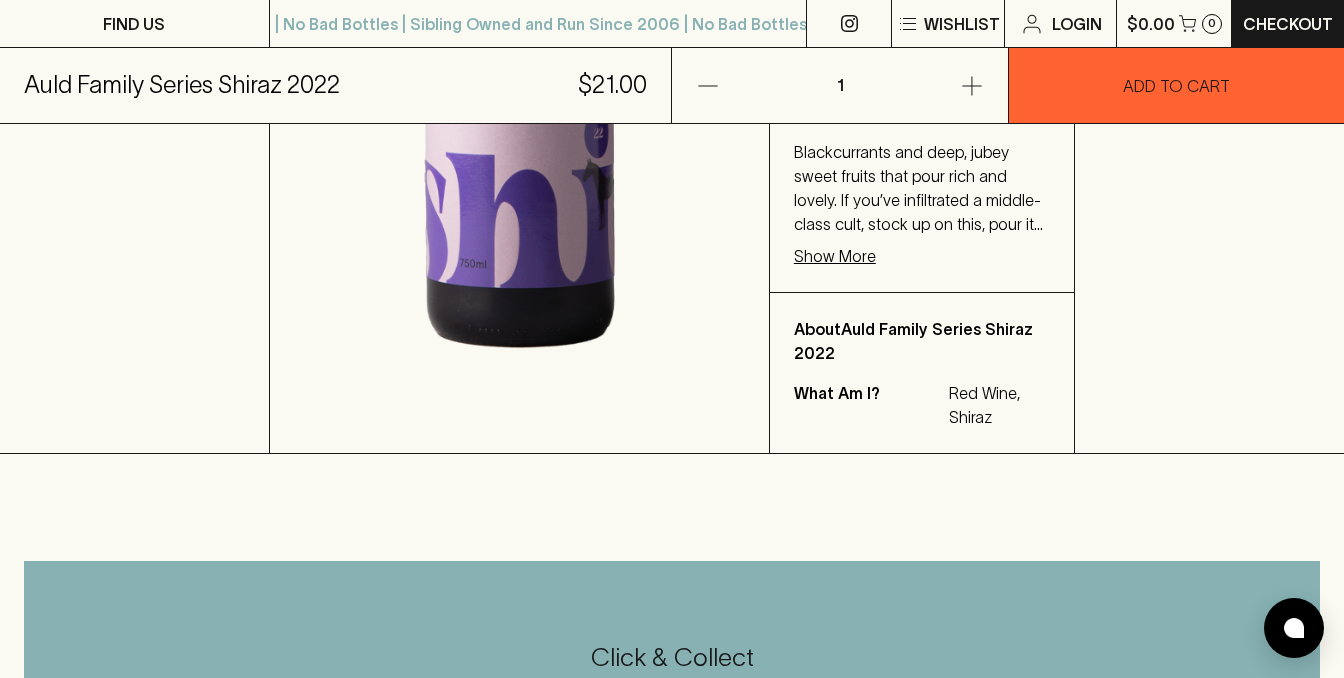 click on "Show More" at bounding box center [835, 256] 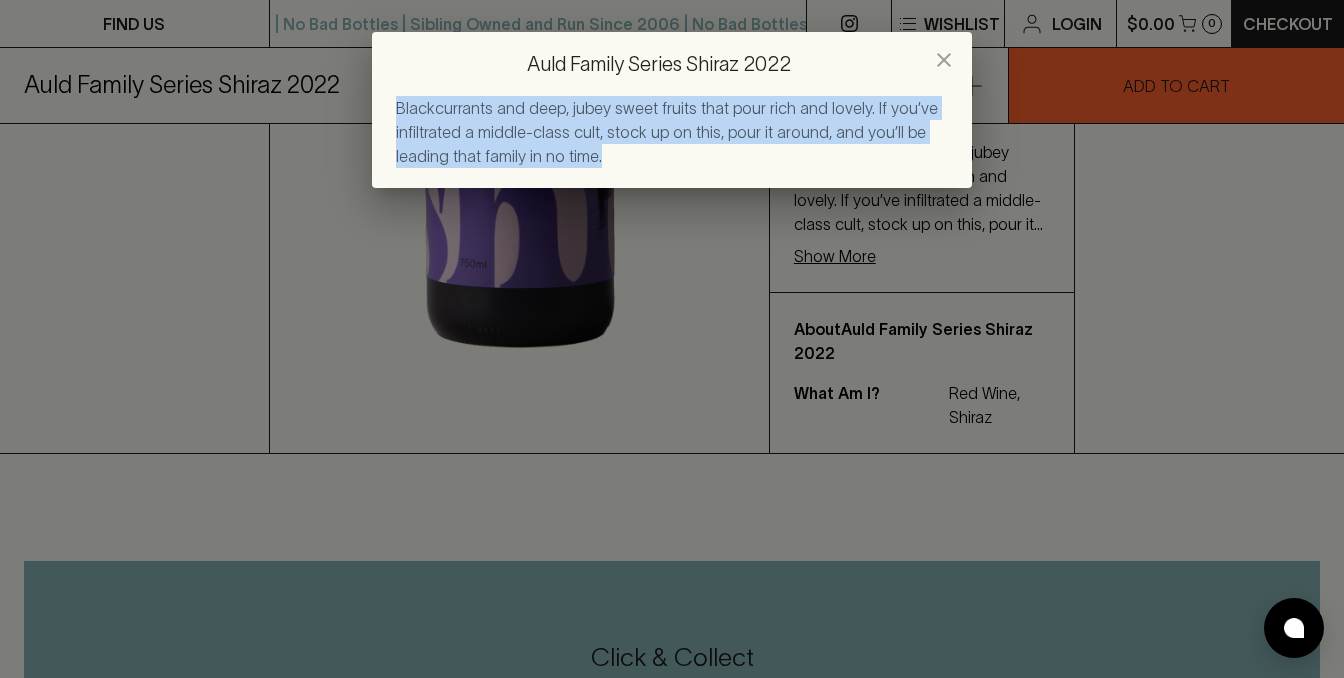 drag, startPoint x: 742, startPoint y: 157, endPoint x: 713, endPoint y: 86, distance: 76.6942 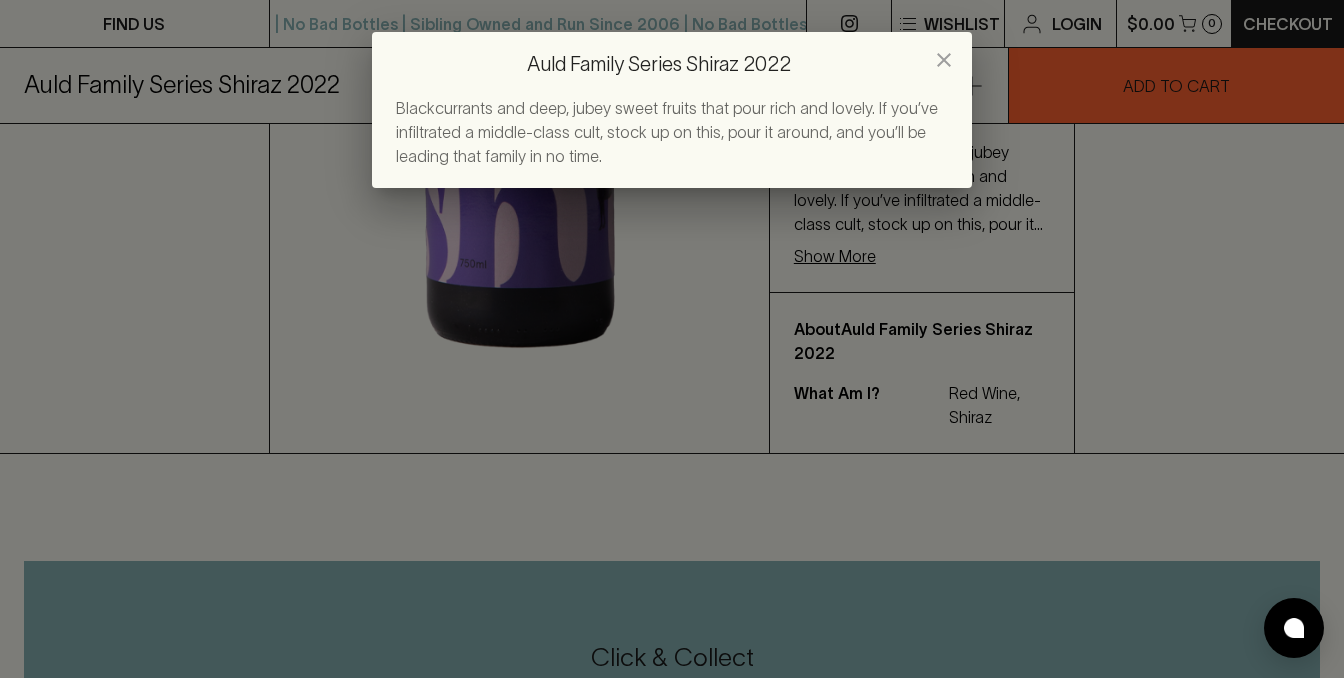 click on "Auld Family Series Shiraz 2022 Blackcurrants and deep, jubey sweet fruits that pour rich and lovely. If you’ve infiltrated a middle-class cult, stock up on this, pour it around, and you’ll be leading that family in no time." at bounding box center [672, 339] 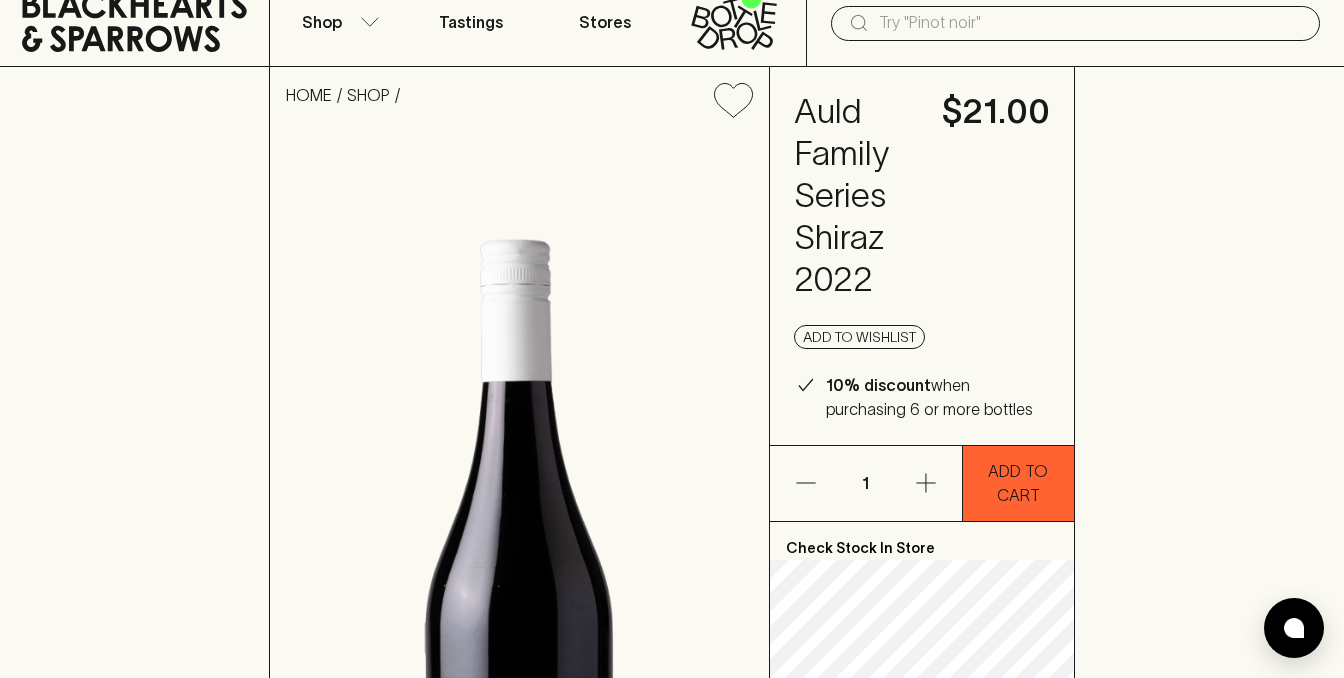 scroll, scrollTop: 0, scrollLeft: 0, axis: both 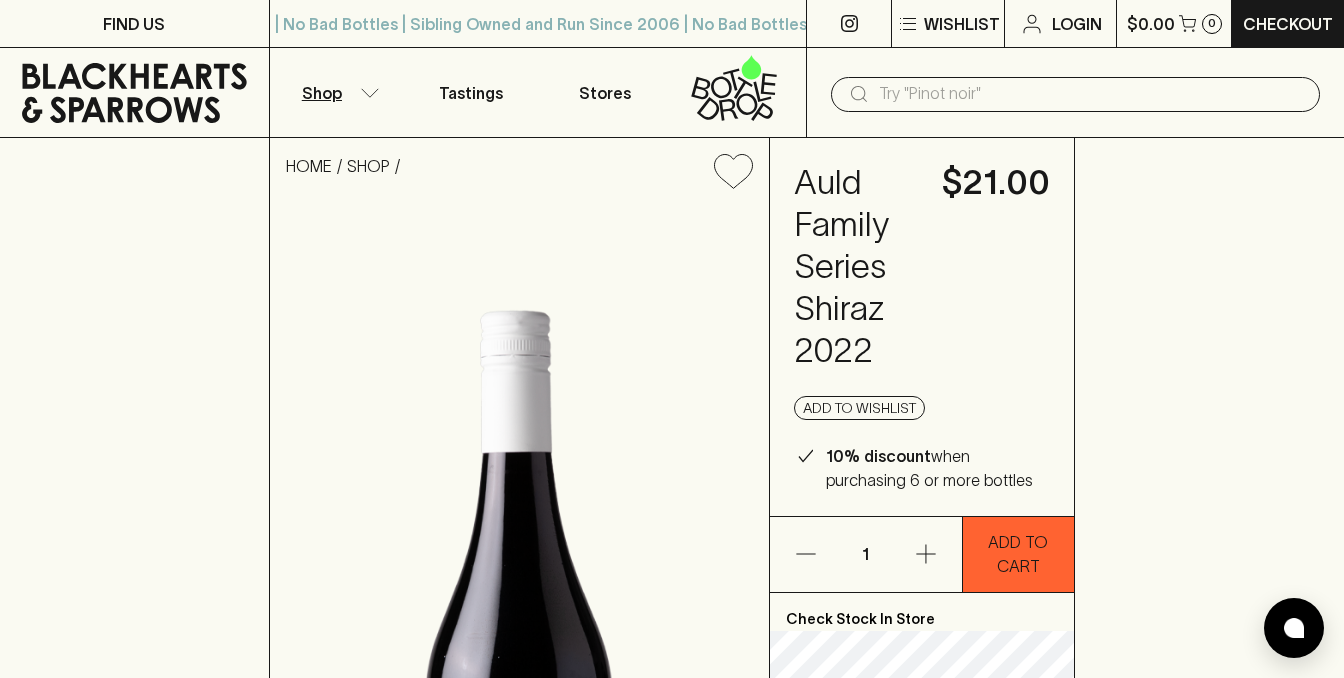 click on "Shop" at bounding box center [337, 92] 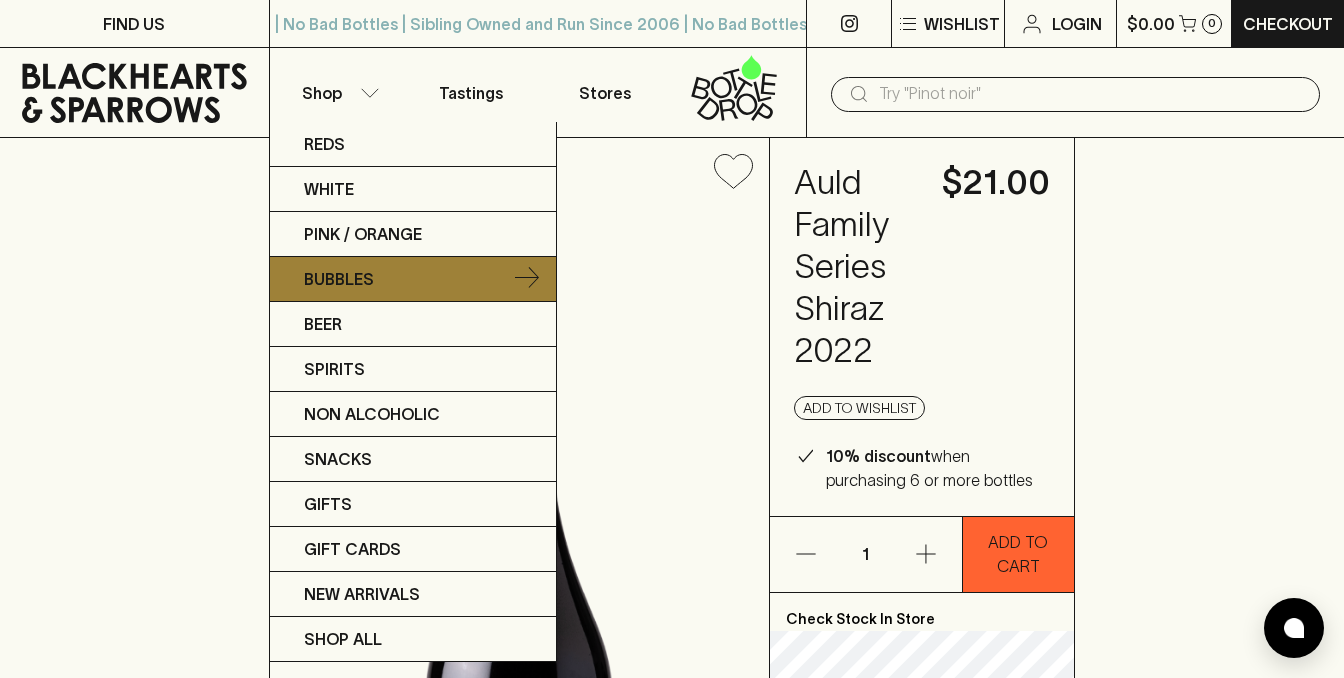 click on "Bubbles" at bounding box center [339, 279] 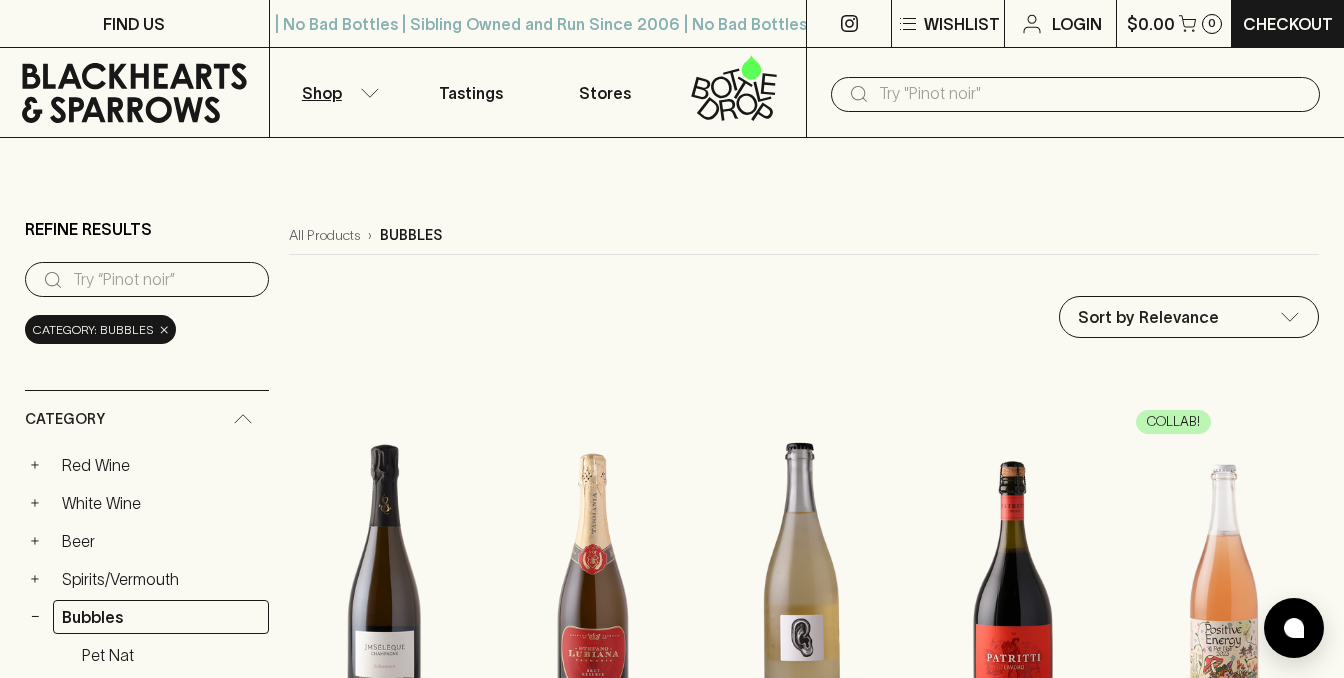 click on "FIND US | No Bad Bottles | Sibling Owned and Run Since 2006 | No Bad Bottles | Sibling Owned and Run Since 2006 | No Bad Bottles | Sibling Owned and Run Since 2006 | No Bad Bottles | Sibling Owned and Run Since 2006 | No Bad Bottles | Sibling Owned and Run Since 2006 | No Bad Bottles | Sibling Owned and Run Since 2006 | No Bad Bottles | Sibling Owned and Run Since 2006 | No Bad Bottles | Sibling Owned and Run Since 2006
⠀ | No Bad Bottles | Sibling Owned and Run Since 2006 | No Bad Bottles | Sibling Owned and Run Since 2006 | No Bad Bottles | Sibling Owned and Run Since 2006 | No Bad Bottles | Sibling Owned and Run Since 2006 | No Bad Bottles | Sibling Owned and Run Since 2006 | No Bad Bottles | Sibling Owned and Run Since 2006 | No Bad Bottles | Sibling Owned and Run Since 2006 | No Bad Bottles | Sibling Owned and Run Since 2006
⠀ Wishlist Login $0.00 0 Checkout Shop Tastings Stores ​ Refine Results ​ Category: bubbles × Category + Red Wine + White Wine + Beer + − Rosé" at bounding box center (672, 2029) 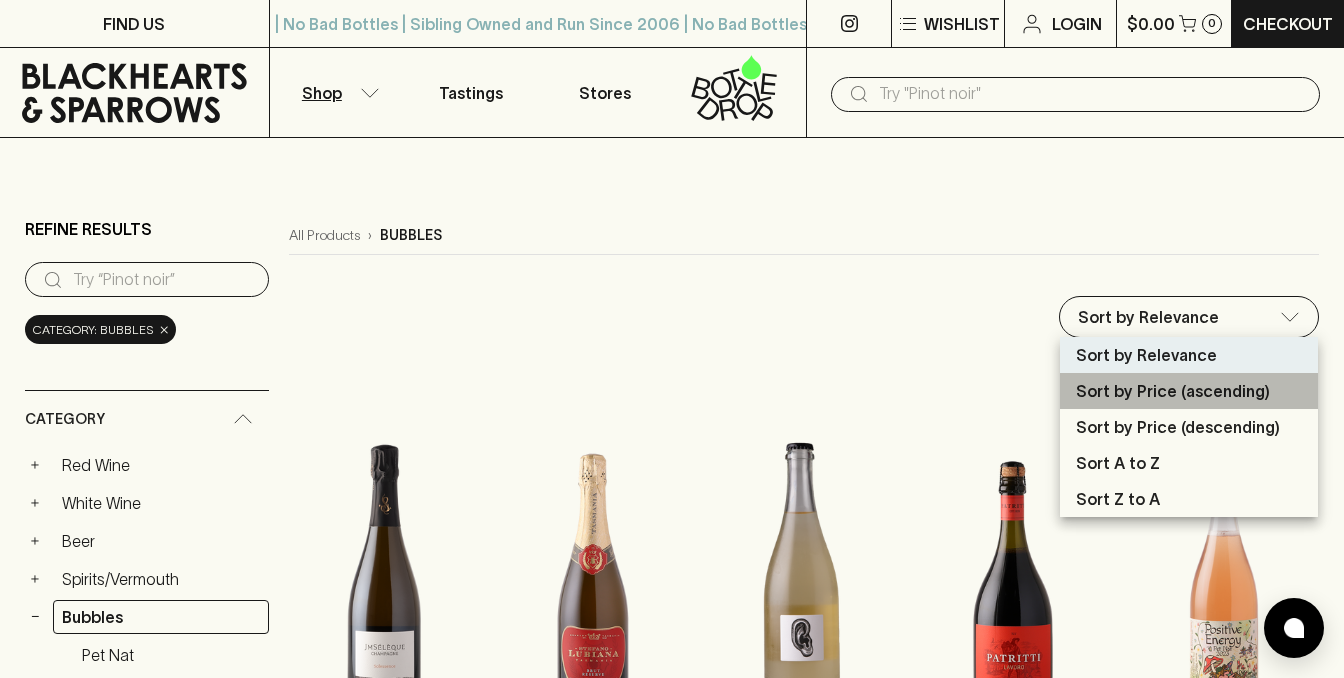 click on "Sort by Price (ascending)" at bounding box center (1173, 391) 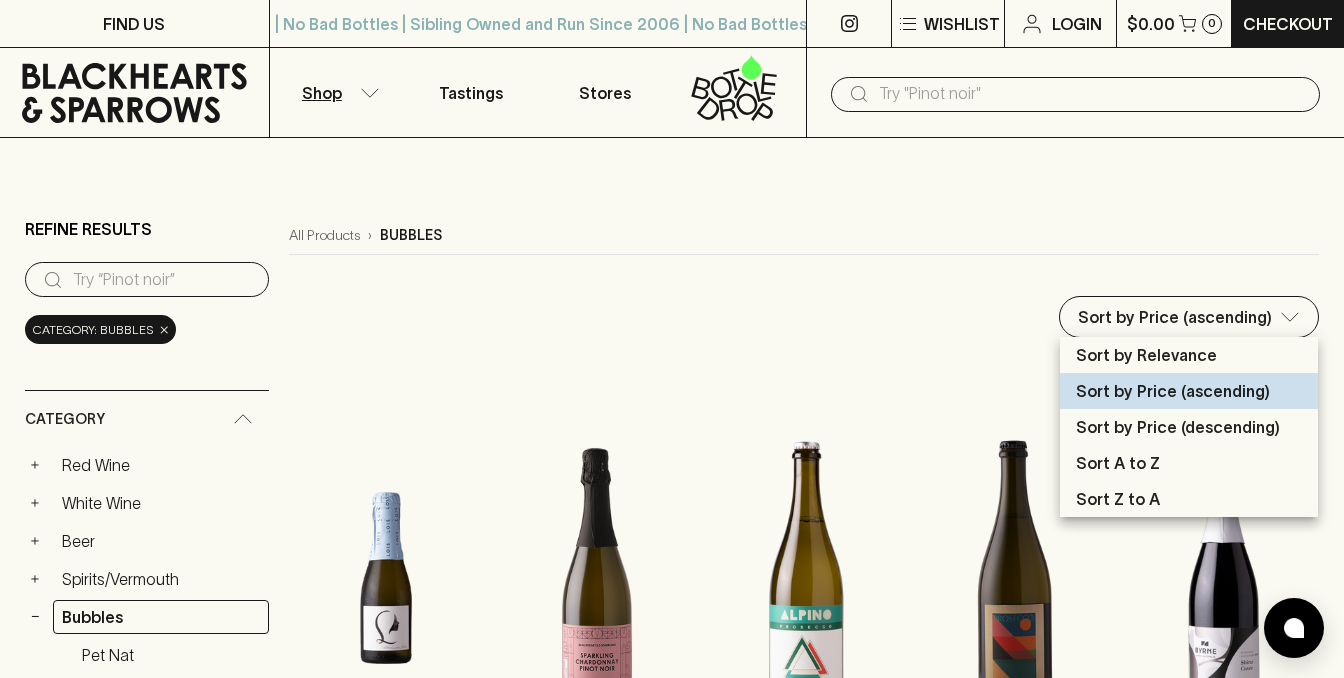 type 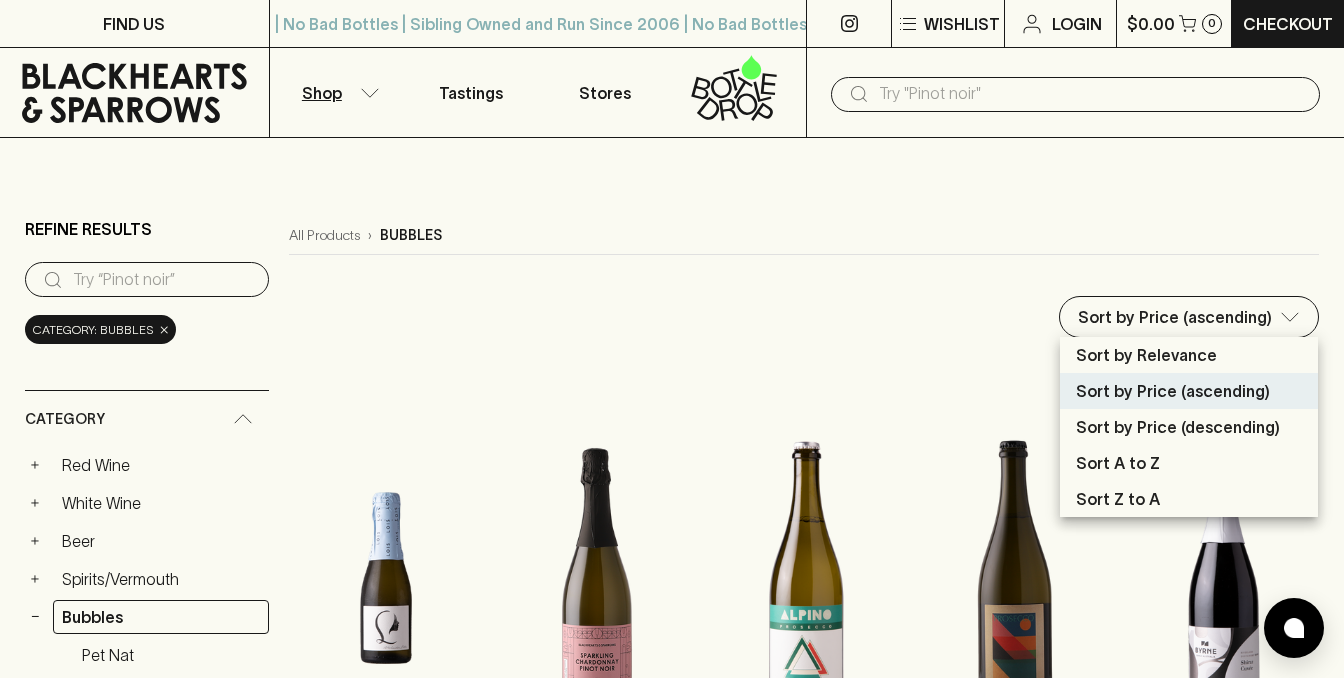 click at bounding box center (672, 339) 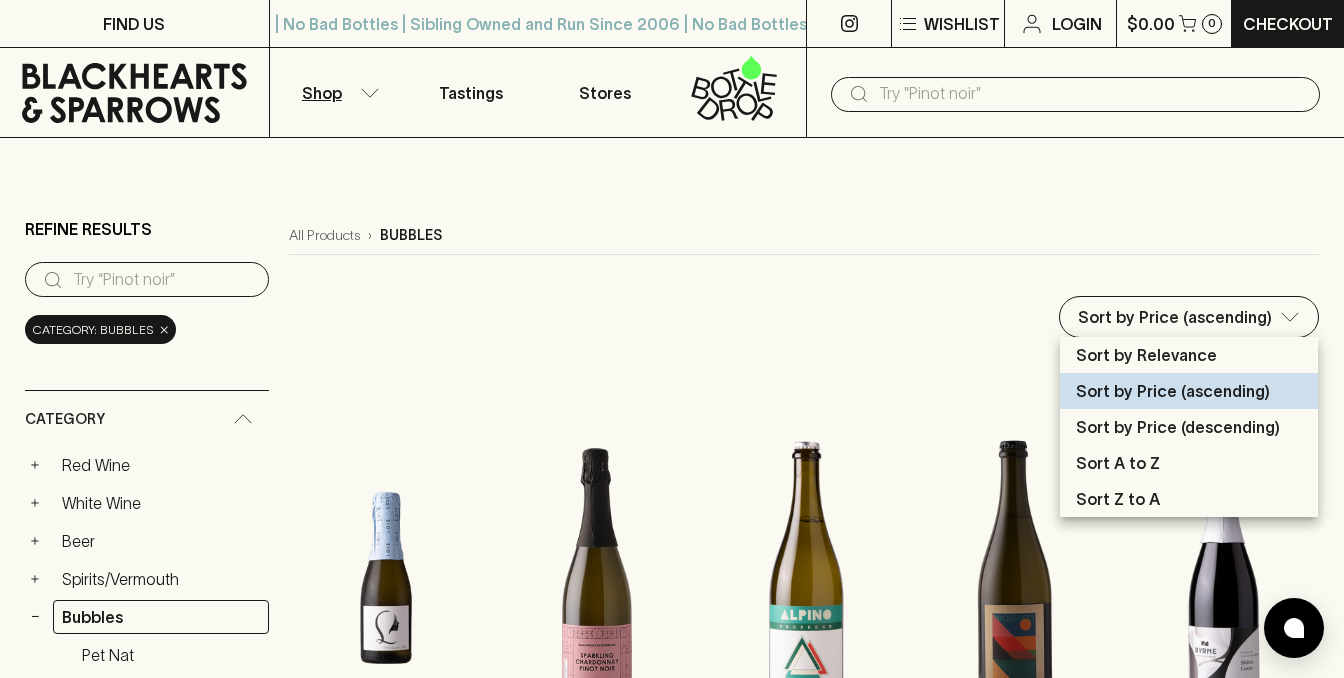 type 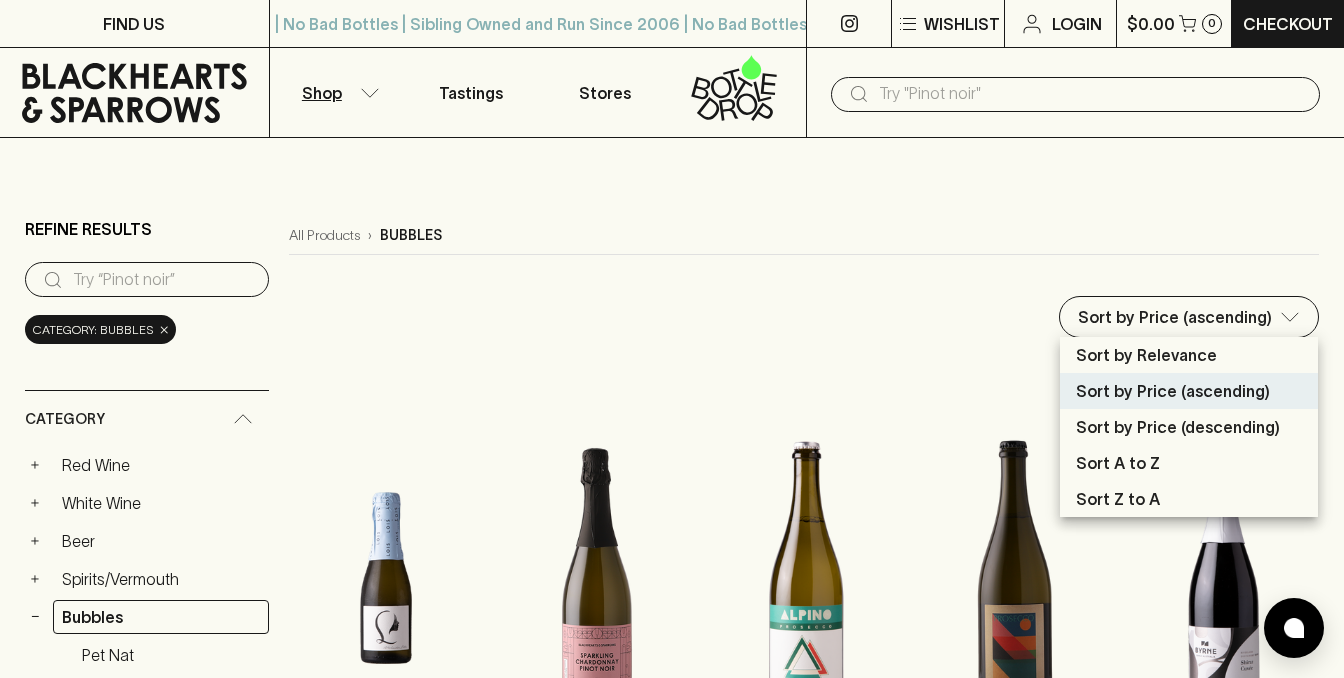 click at bounding box center (672, 339) 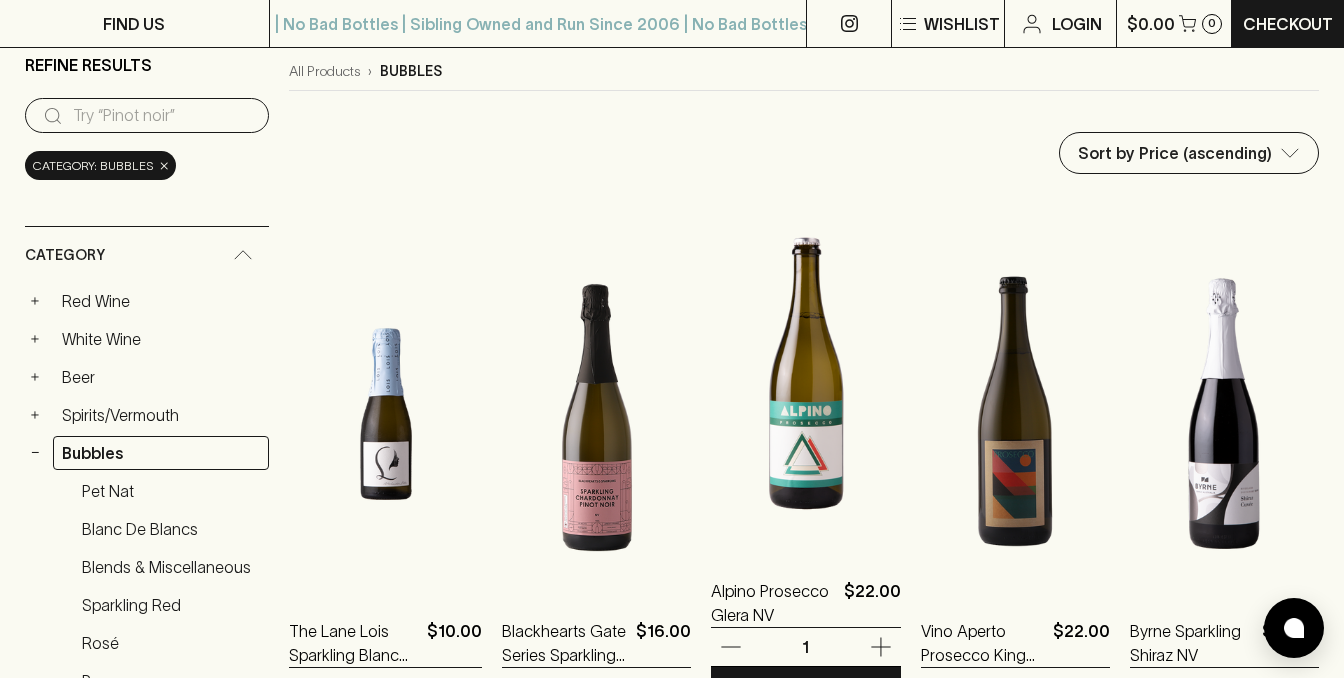 scroll, scrollTop: 160, scrollLeft: 0, axis: vertical 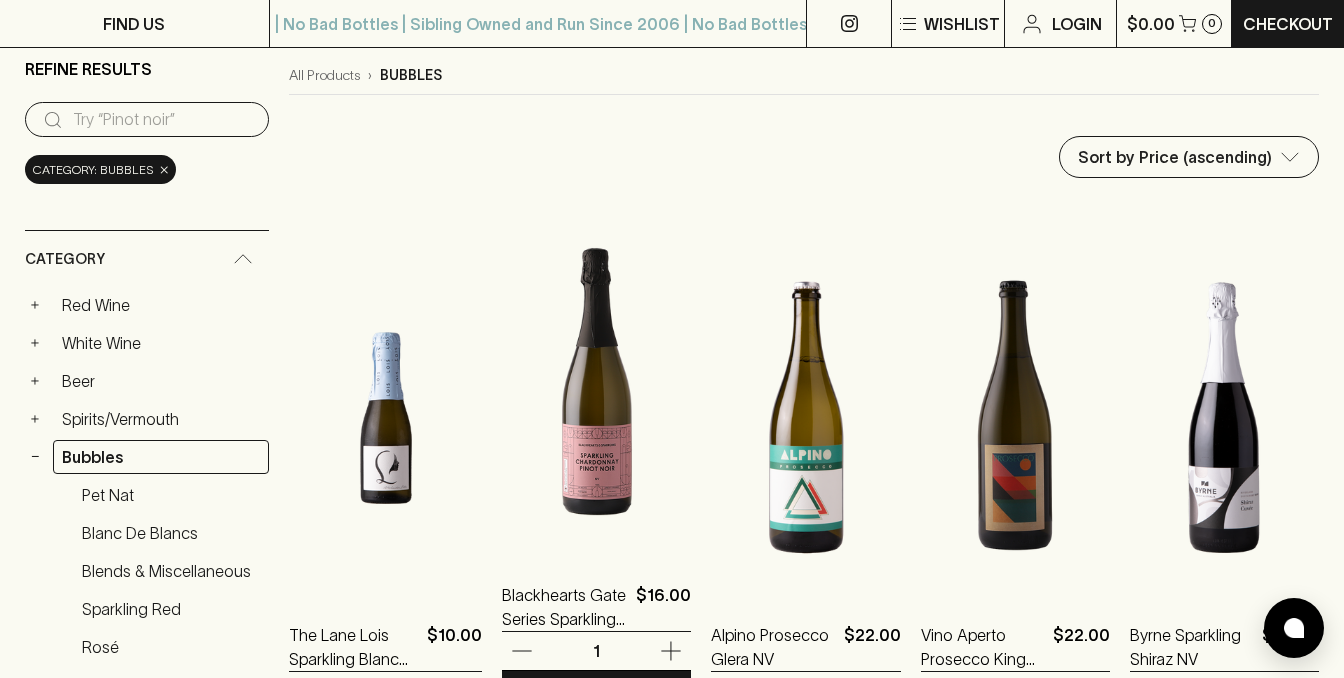 click at bounding box center (596, 378) 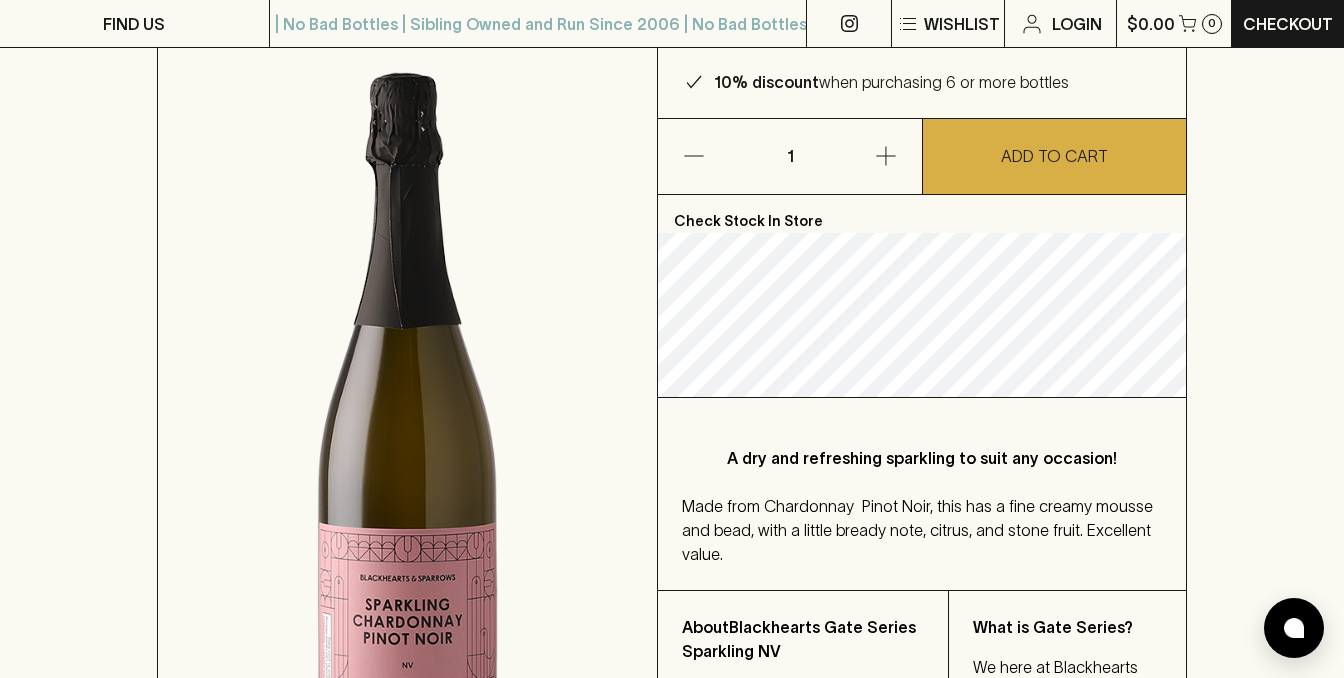 scroll, scrollTop: 240, scrollLeft: 0, axis: vertical 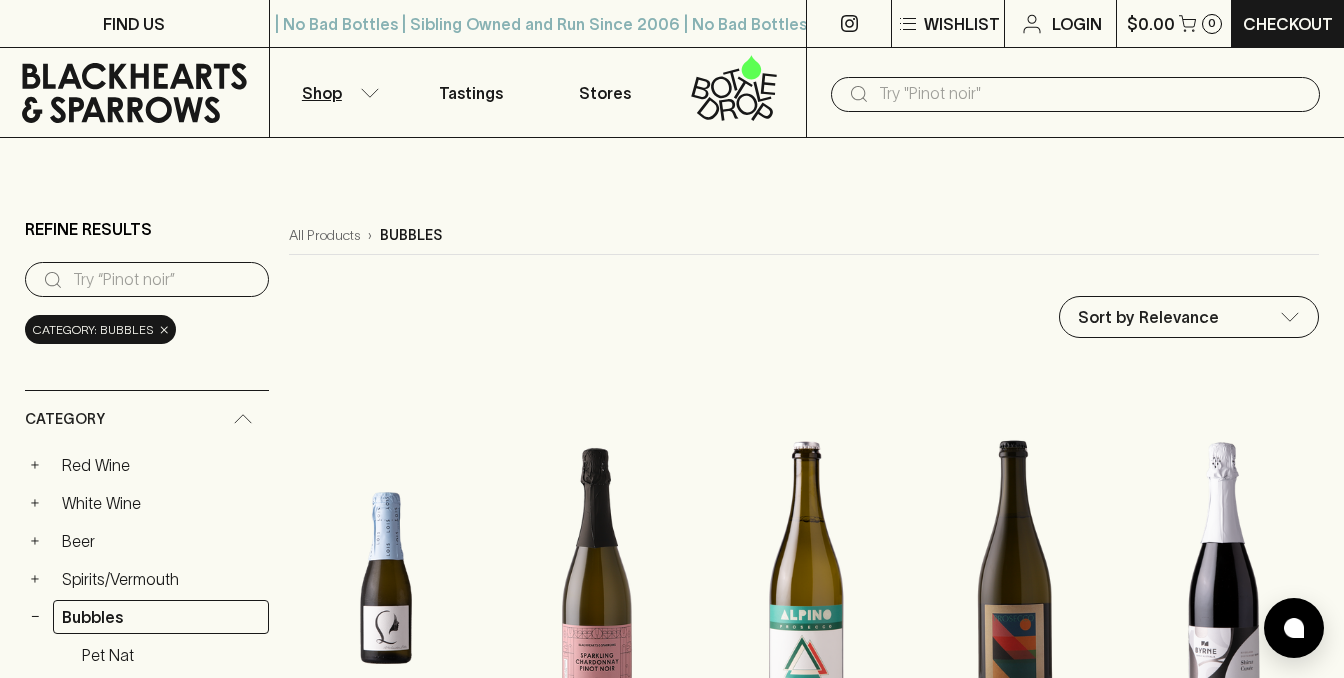 click on "Sort by Relevance default ​" at bounding box center [804, 317] 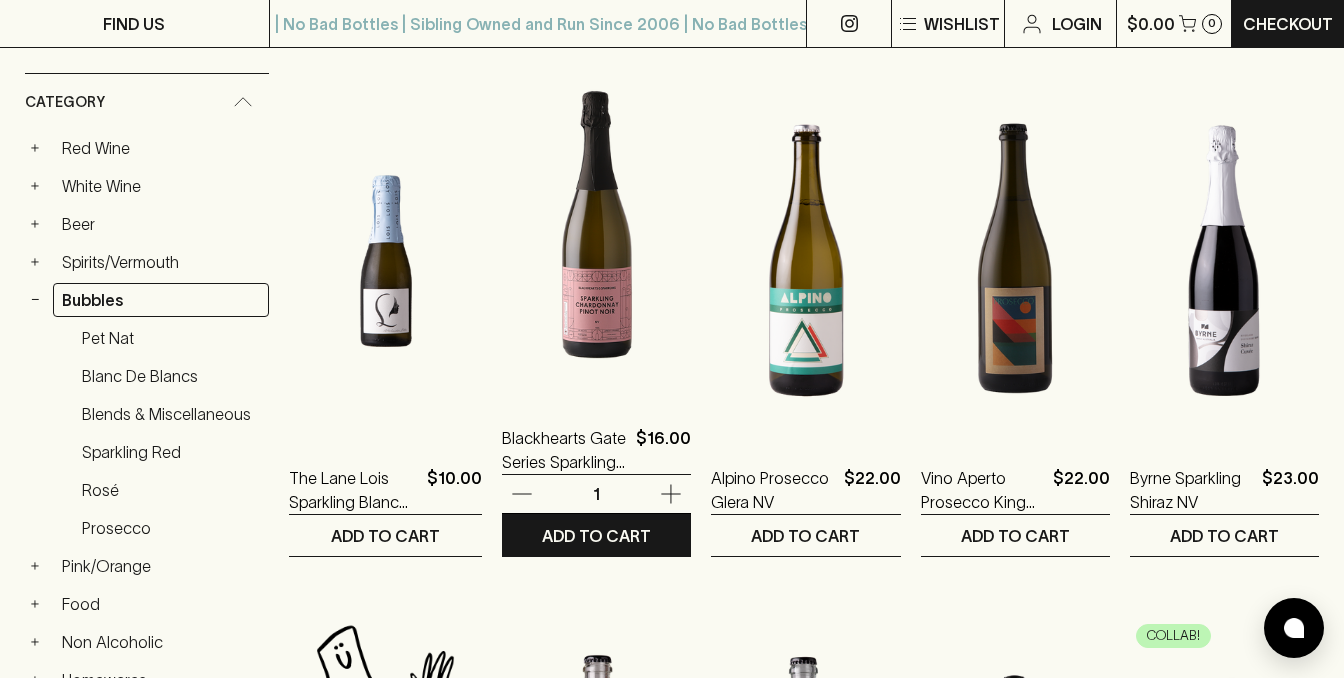 scroll, scrollTop: 320, scrollLeft: 0, axis: vertical 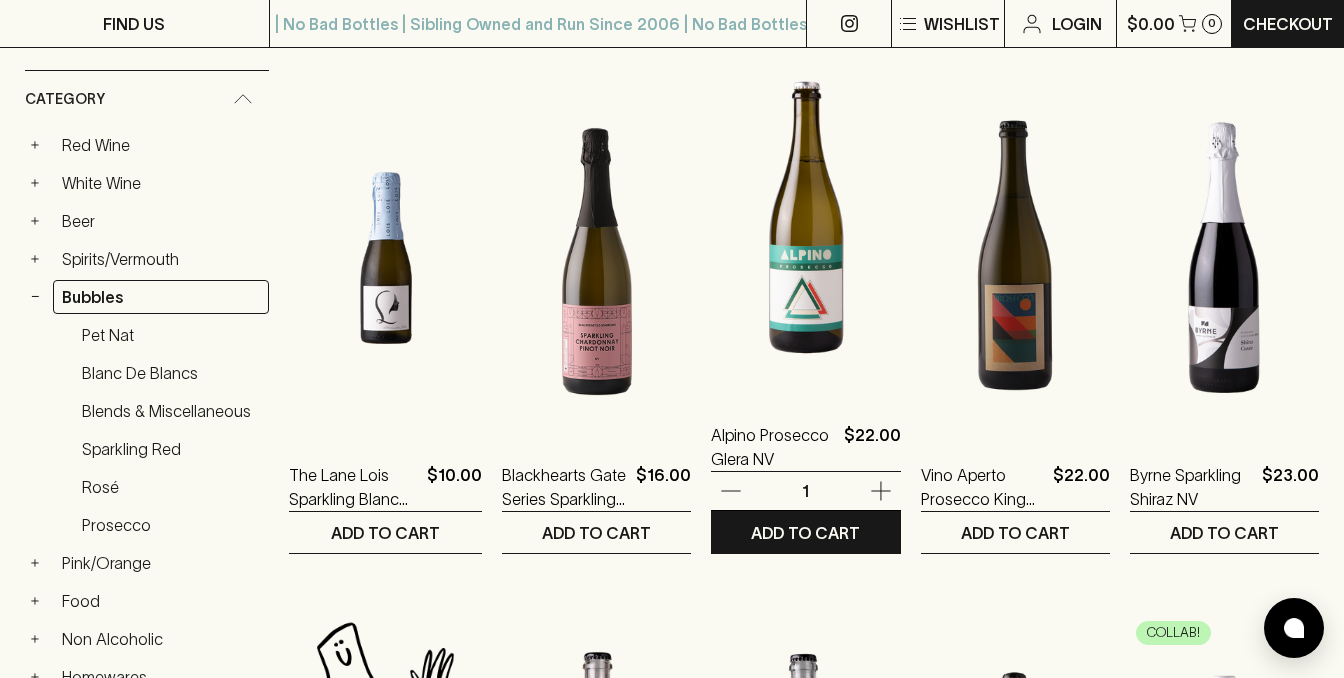 click at bounding box center (805, 218) 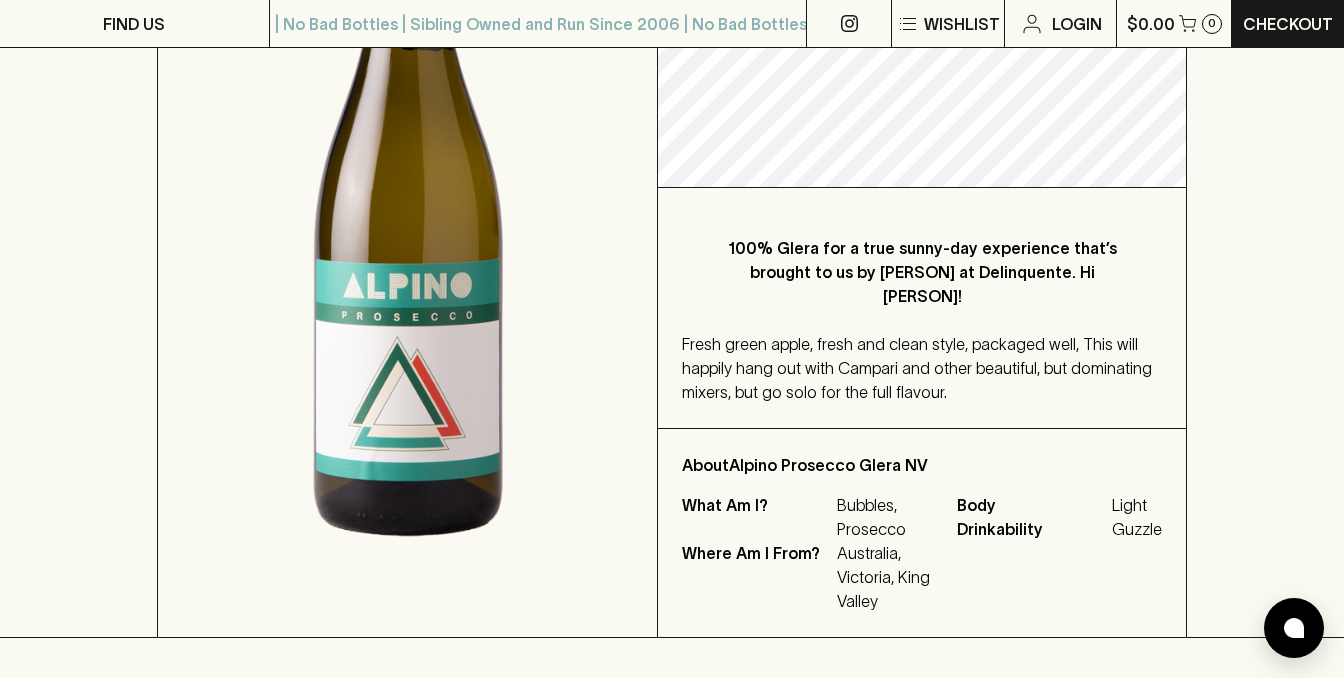 scroll, scrollTop: 480, scrollLeft: 0, axis: vertical 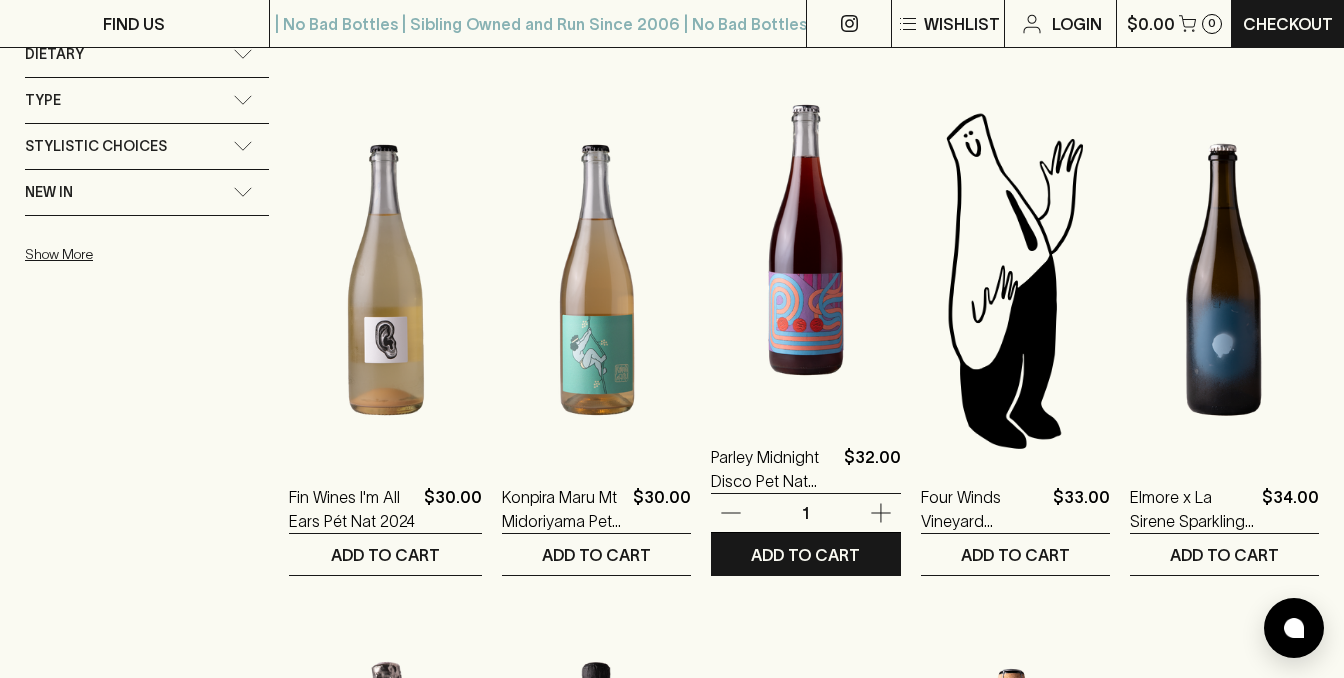 click at bounding box center (805, 240) 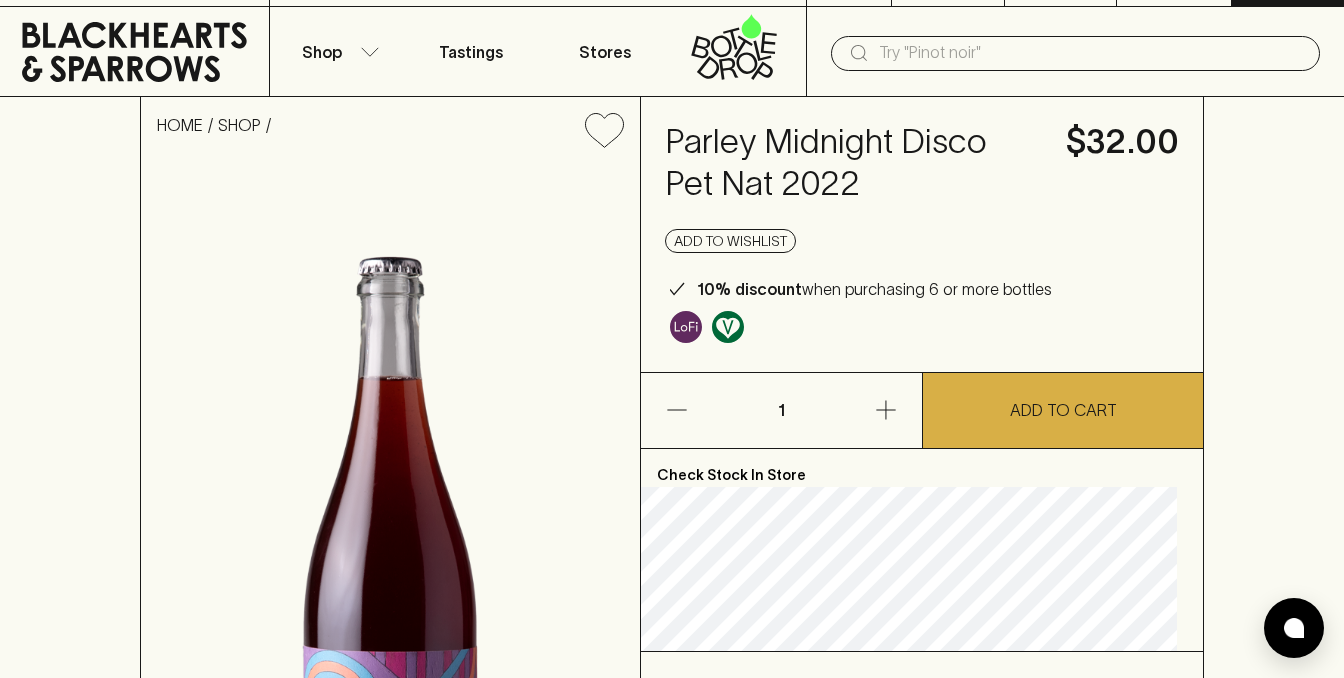 scroll, scrollTop: 40, scrollLeft: 0, axis: vertical 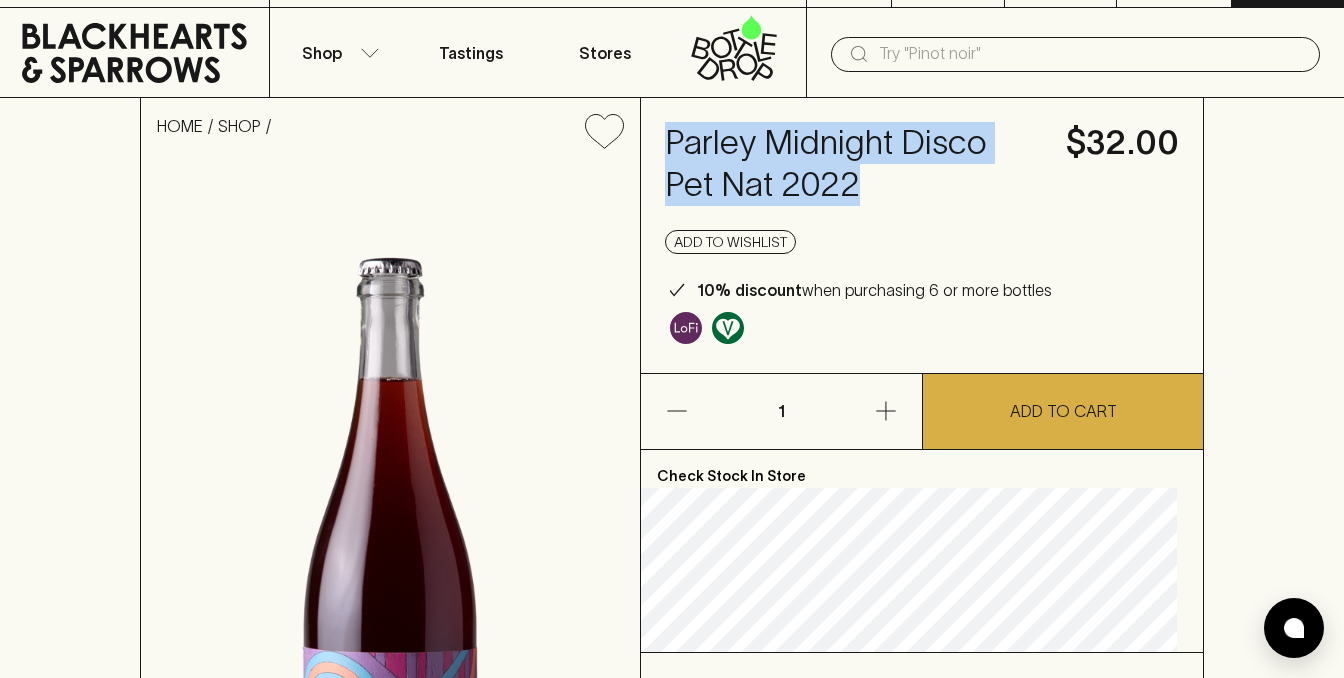 drag, startPoint x: 673, startPoint y: 134, endPoint x: 880, endPoint y: 193, distance: 215.24405 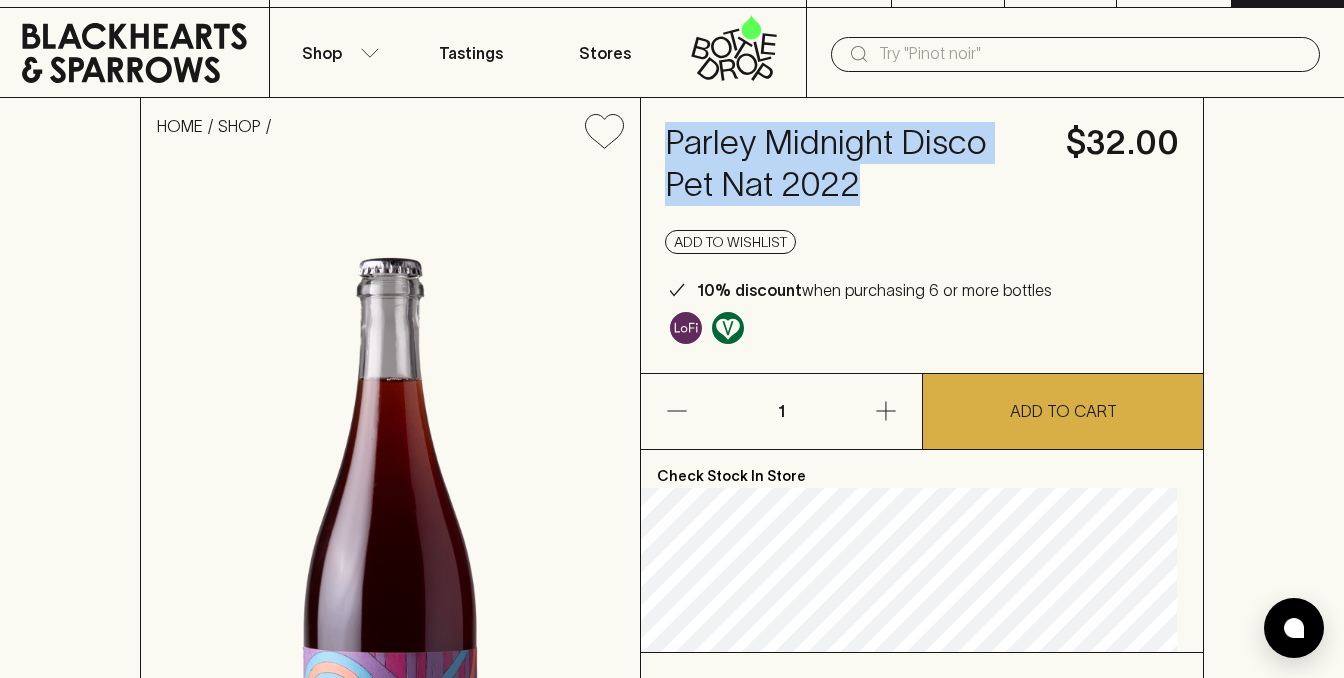 click at bounding box center [1091, 54] 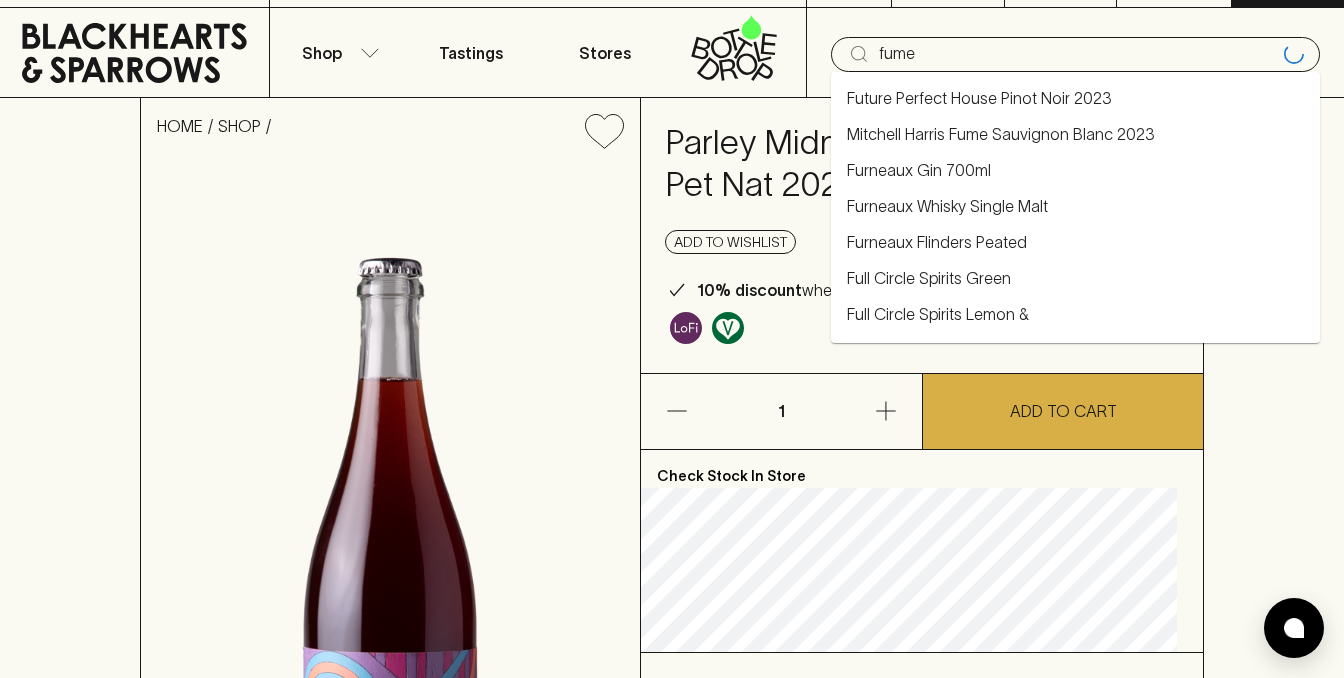 type on "fume" 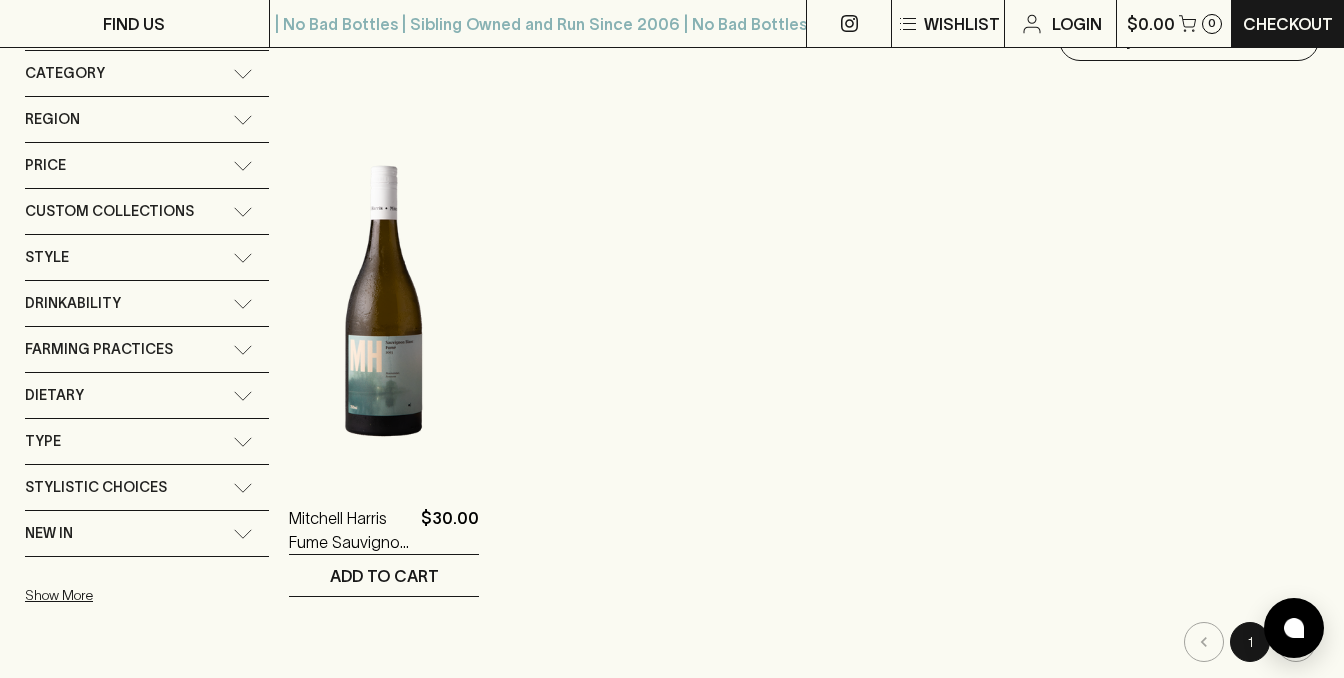 scroll, scrollTop: 280, scrollLeft: 0, axis: vertical 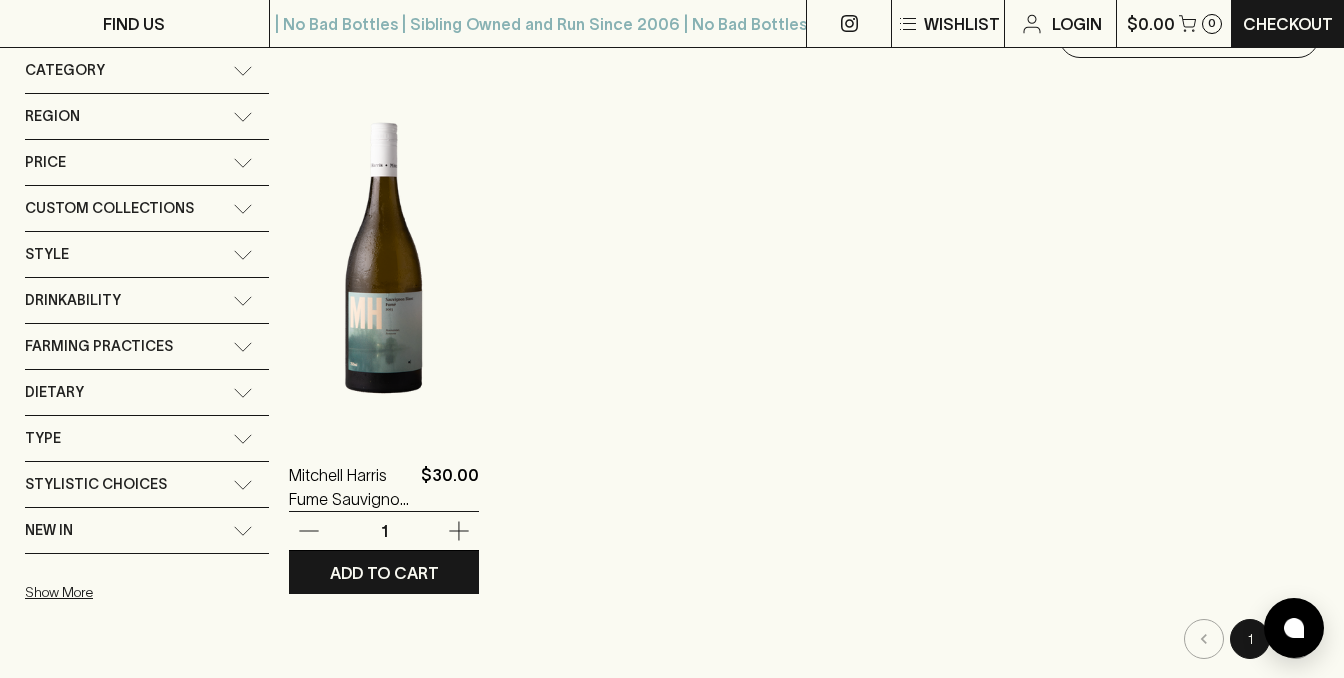 click at bounding box center [384, 258] 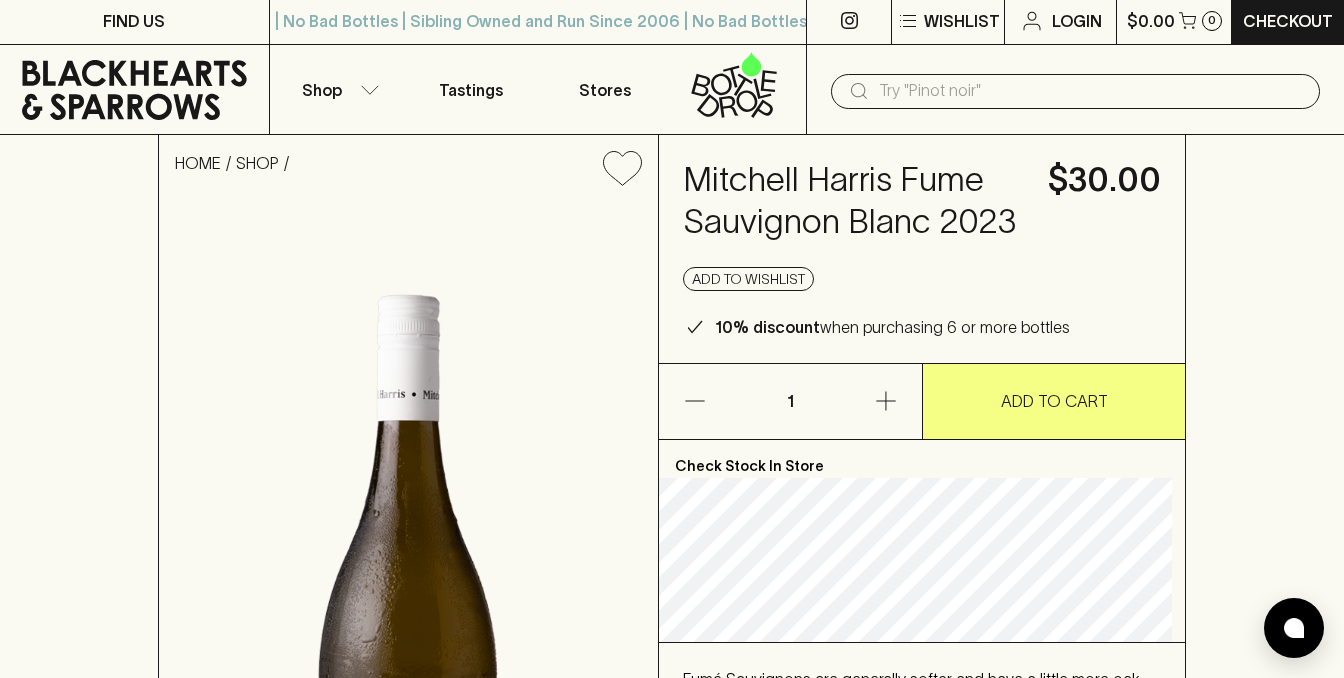 scroll, scrollTop: 0, scrollLeft: 0, axis: both 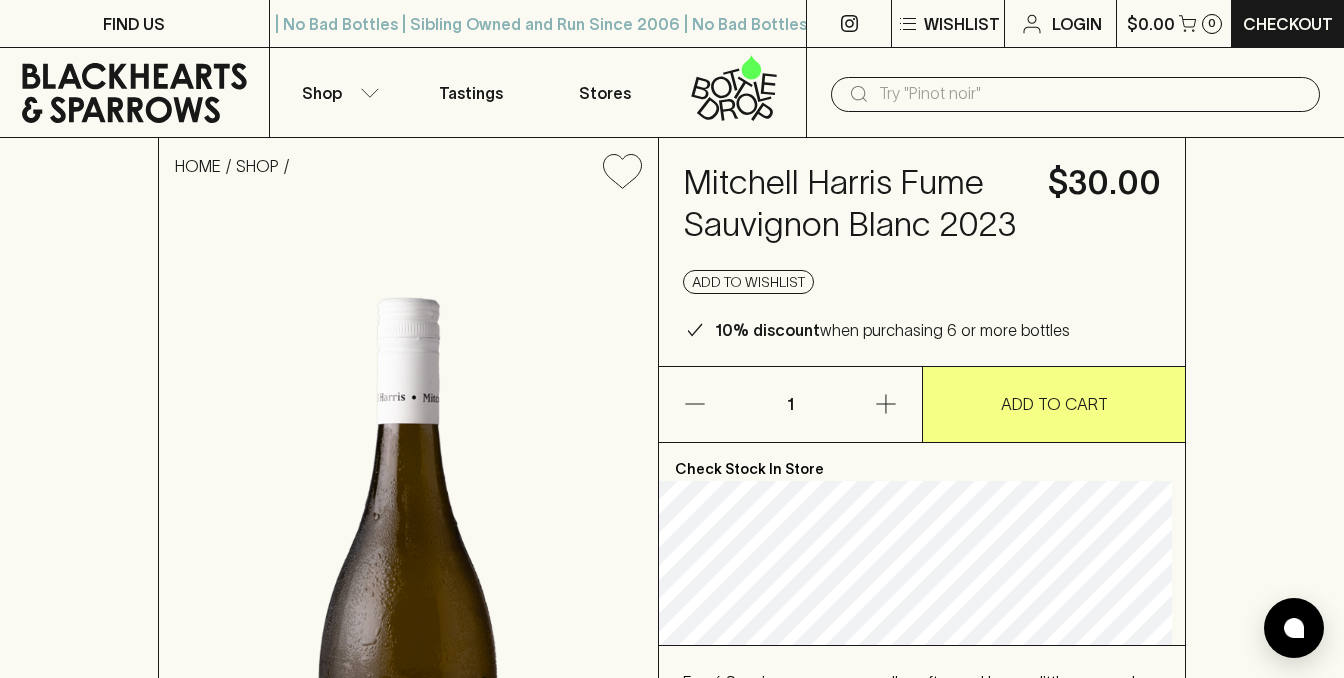 click at bounding box center (1091, 94) 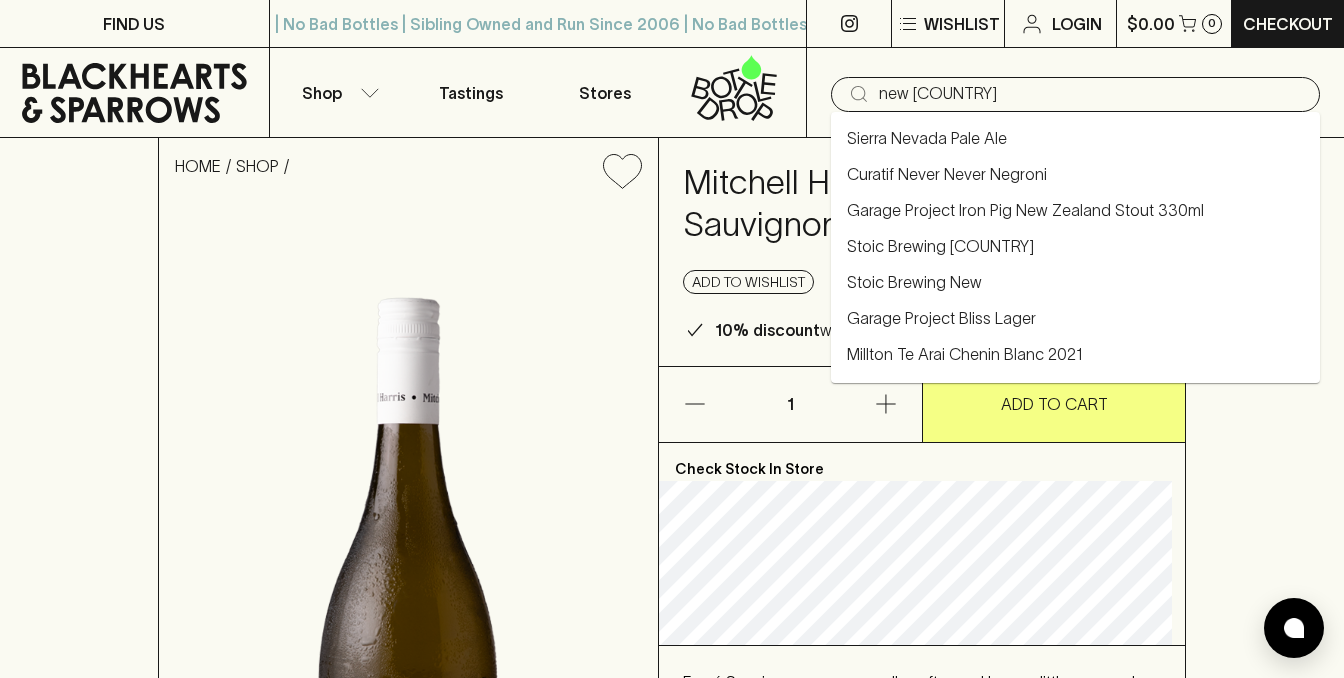 click on "Sierra Nevada Pale Ale" at bounding box center [1075, 138] 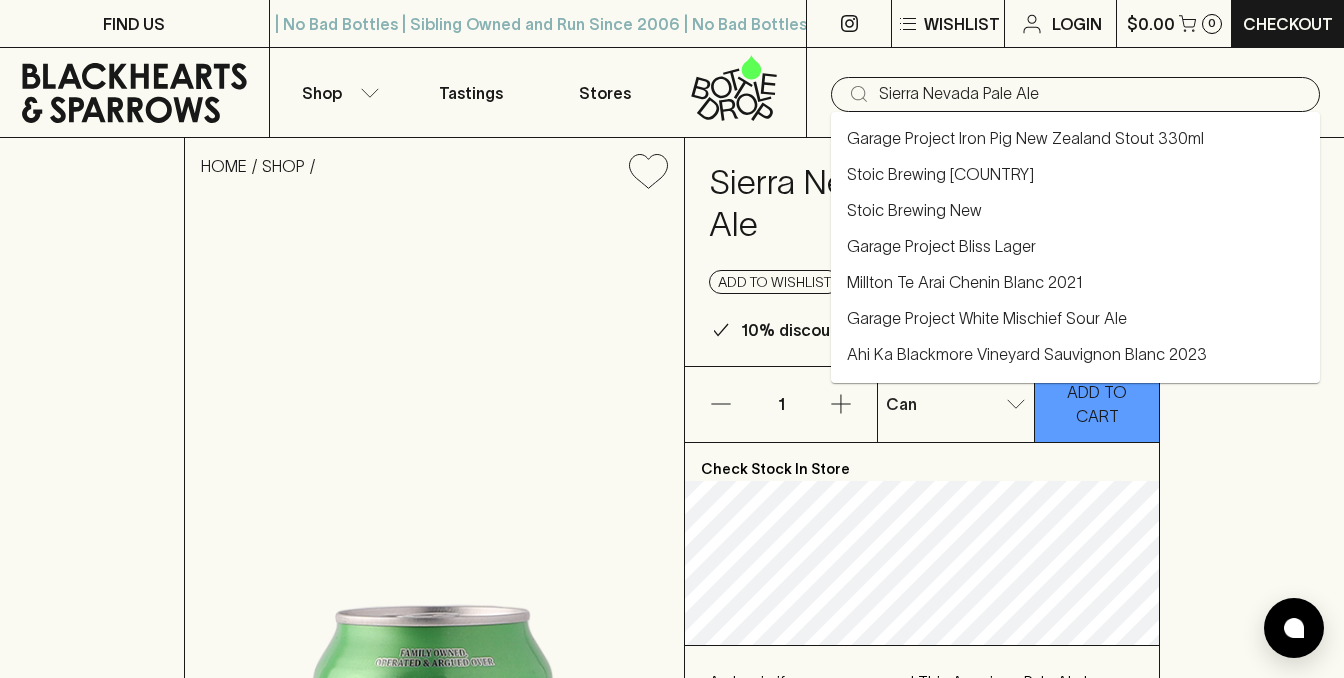 type on "Sierra Nevada Pale Ale" 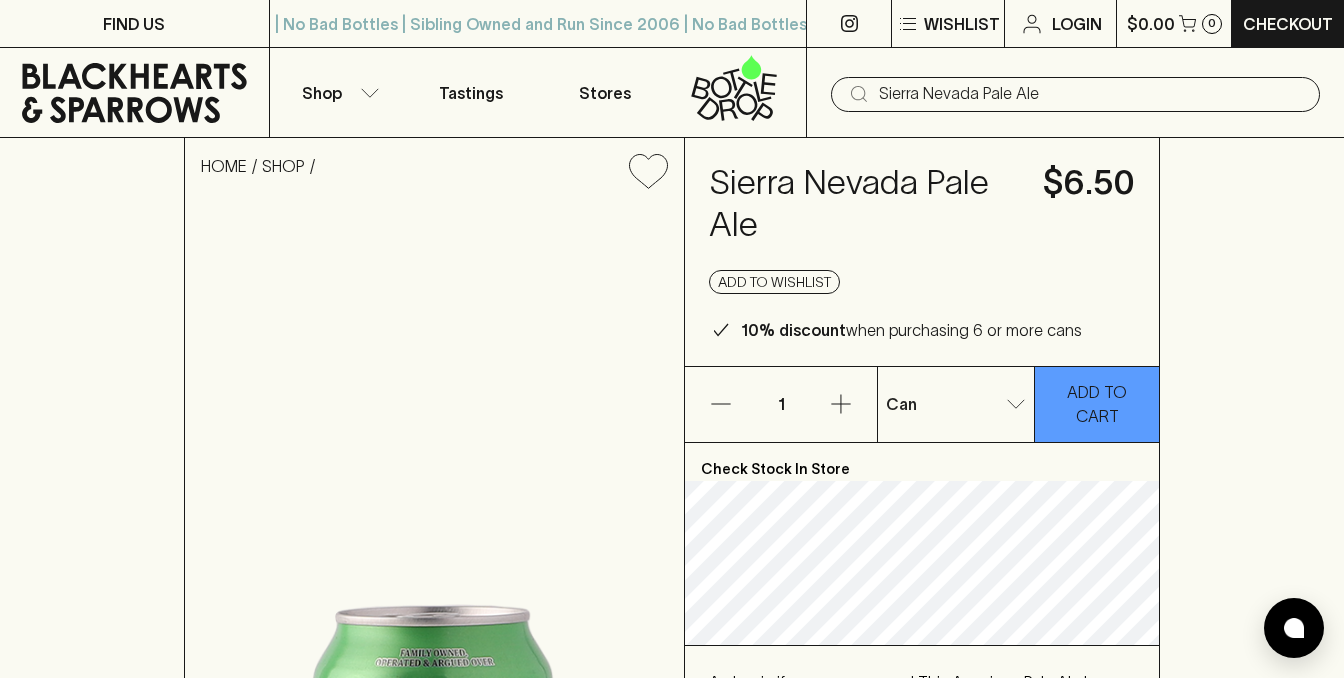 click on "HOME SHOP Sierra Nevada Pale Ale $6.50 Add to wishlist 10% discount  when purchasing 6 or more   cans 1 Can 0 ​ ADD TO CART Check Stock In Store A classic if we ever saw one! This American Pale Ale has a richer and fuller malt body with fantastic notes of pine and fresh grapefruit. (355ml) 5.0% ABV Show More About  Sierra Nevada Pale Ale What Am I? Beer, Pale Ale Body Medium - Full Setting House Party, Couch Tastes Like Spicy Hop Profile Citrusy Drinkability Guzzle Adventure Level Classic Season All Malt Level Malty" at bounding box center [672, 665] 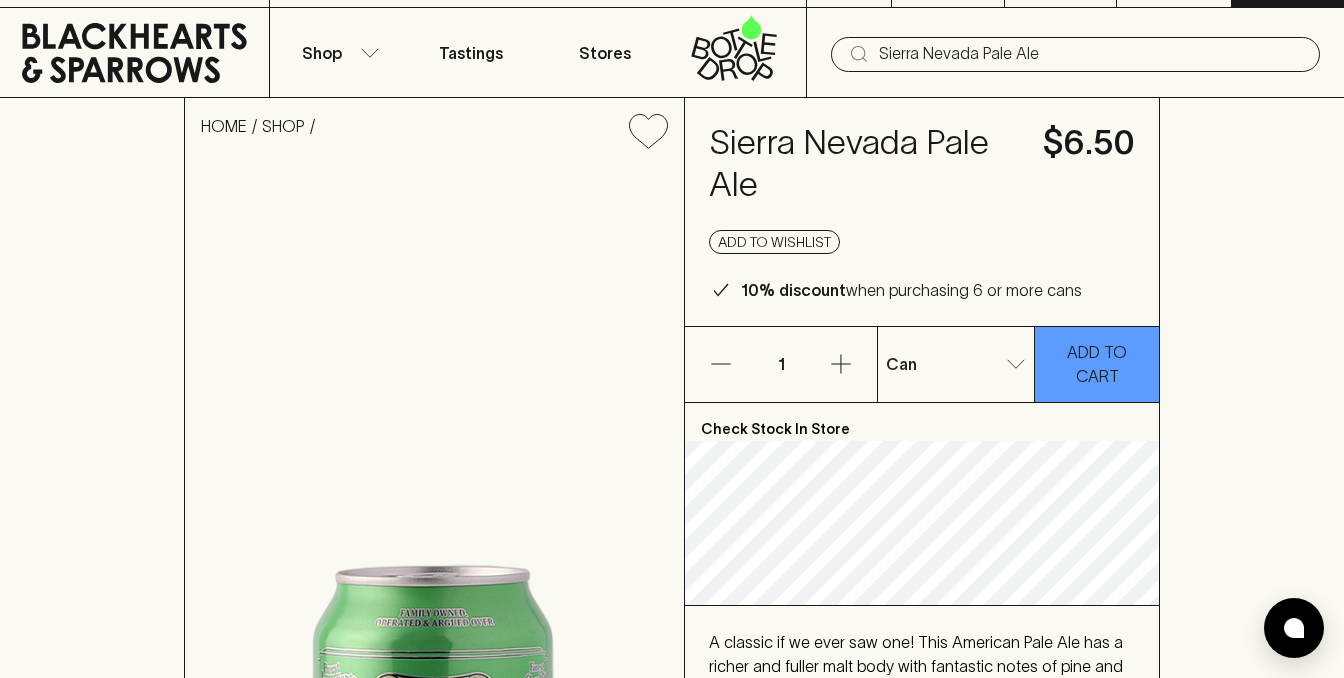 scroll, scrollTop: 0, scrollLeft: 0, axis: both 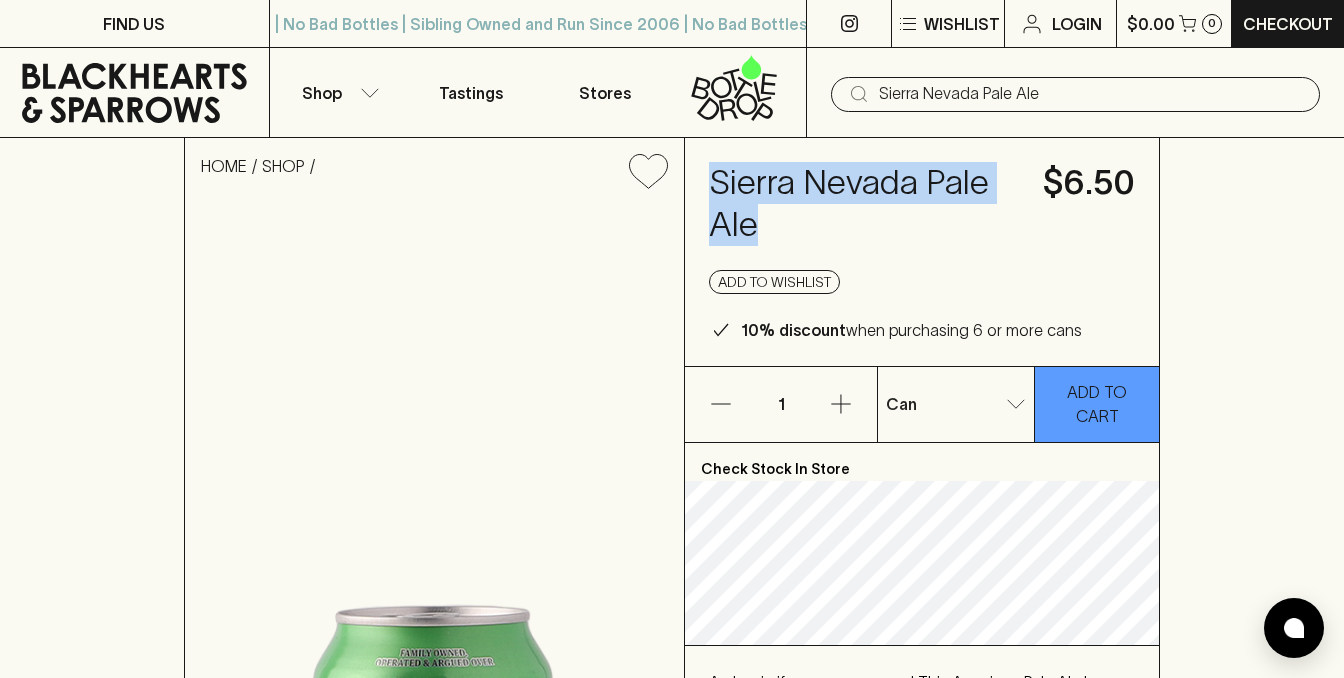 drag, startPoint x: 766, startPoint y: 222, endPoint x: 705, endPoint y: 175, distance: 77.00649 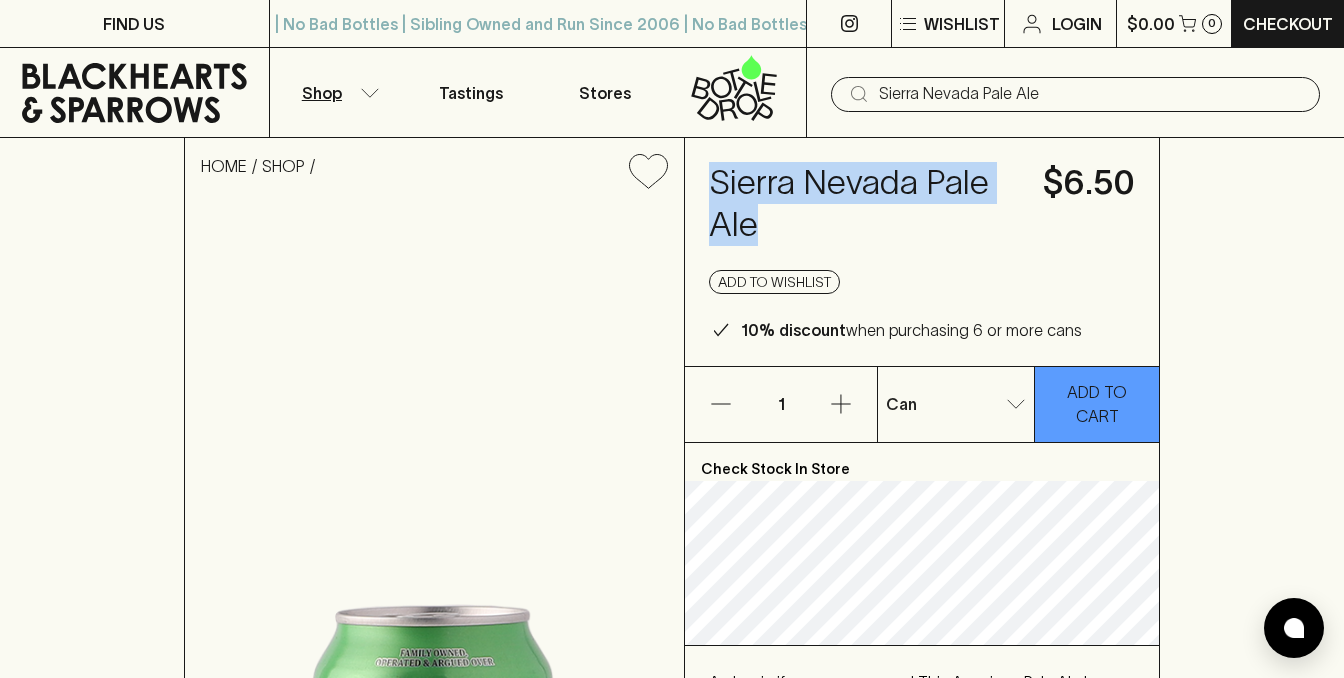 click on "Shop" at bounding box center [337, 92] 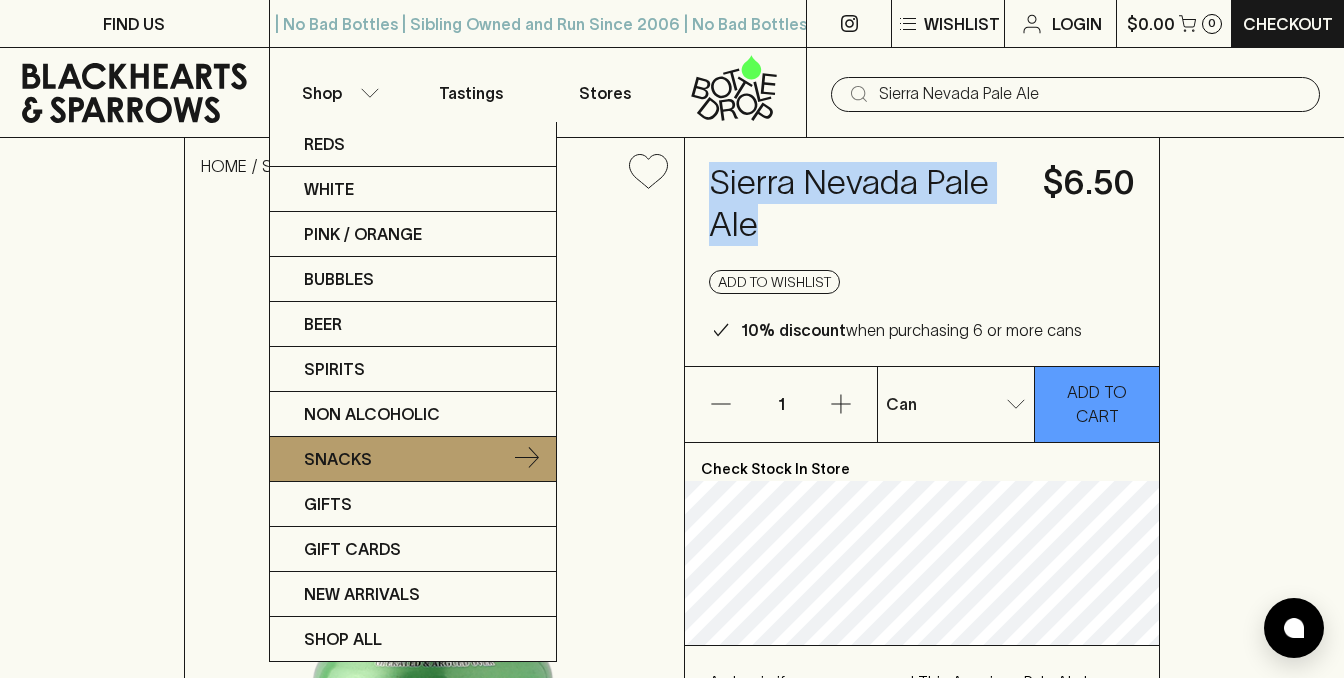 click on "Snacks" at bounding box center (413, 459) 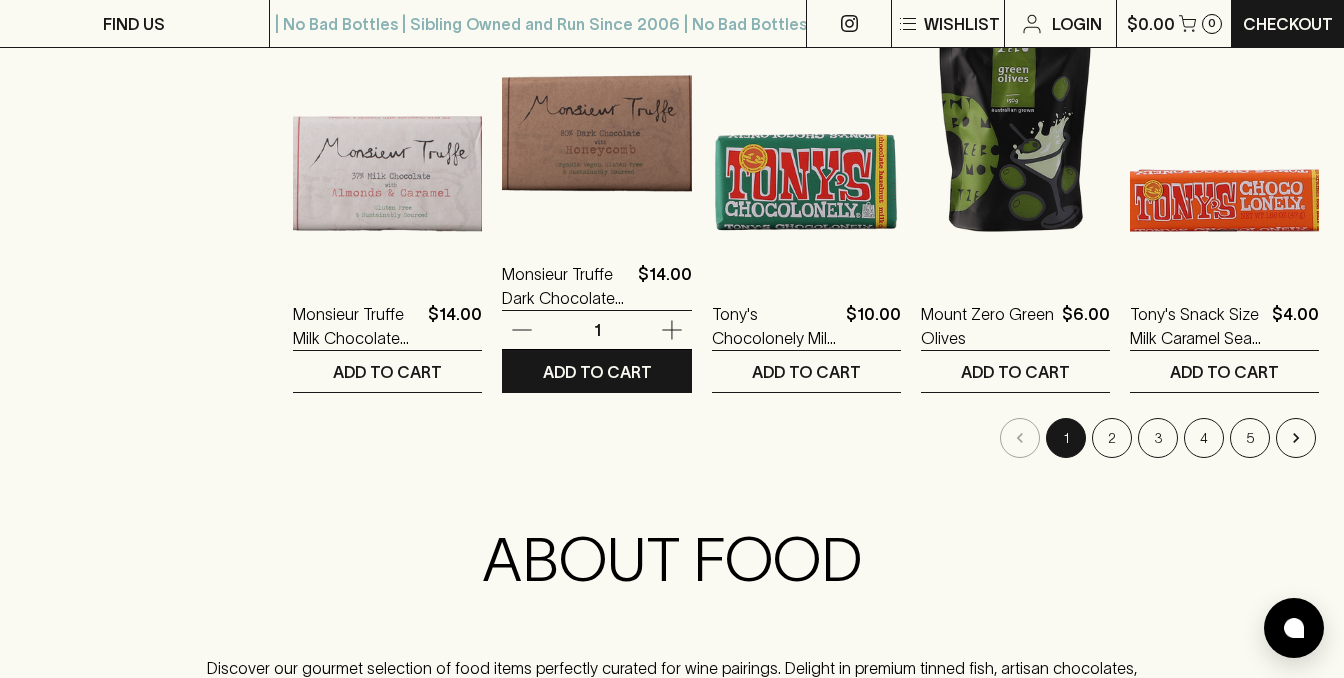 scroll, scrollTop: 2080, scrollLeft: 0, axis: vertical 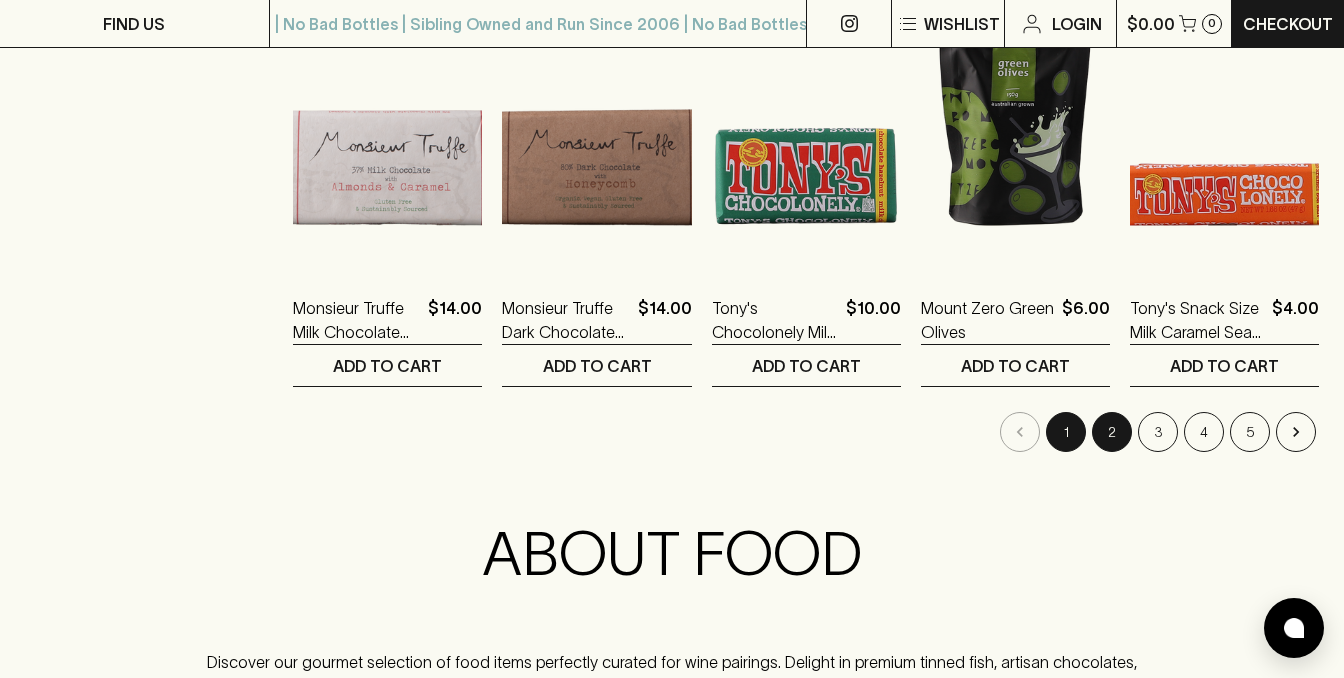 click on "2" at bounding box center [1112, 432] 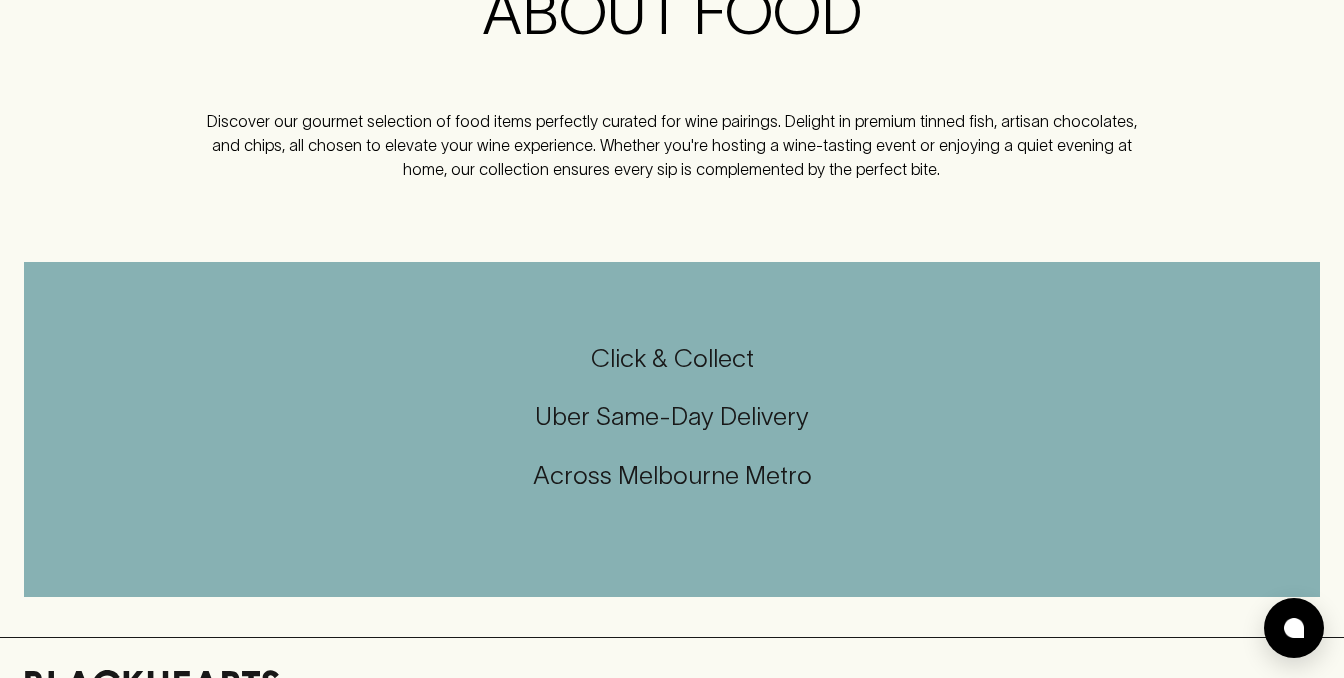 scroll, scrollTop: 0, scrollLeft: 0, axis: both 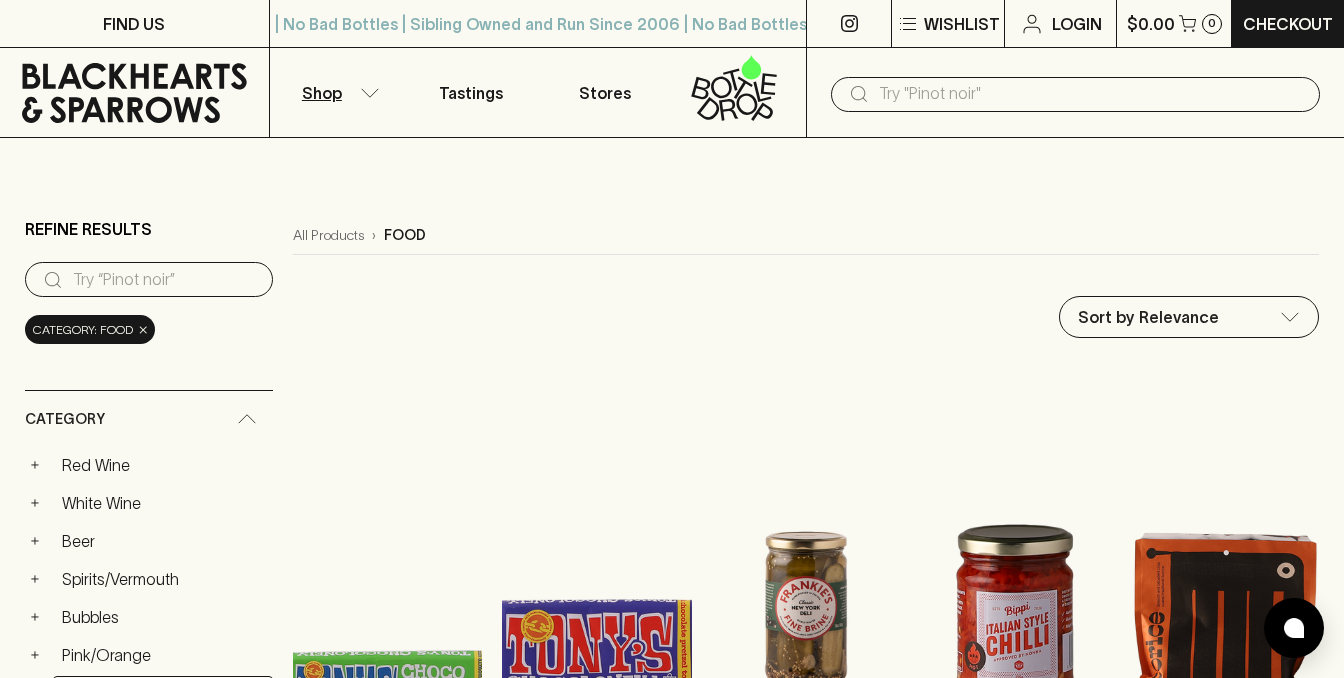 type 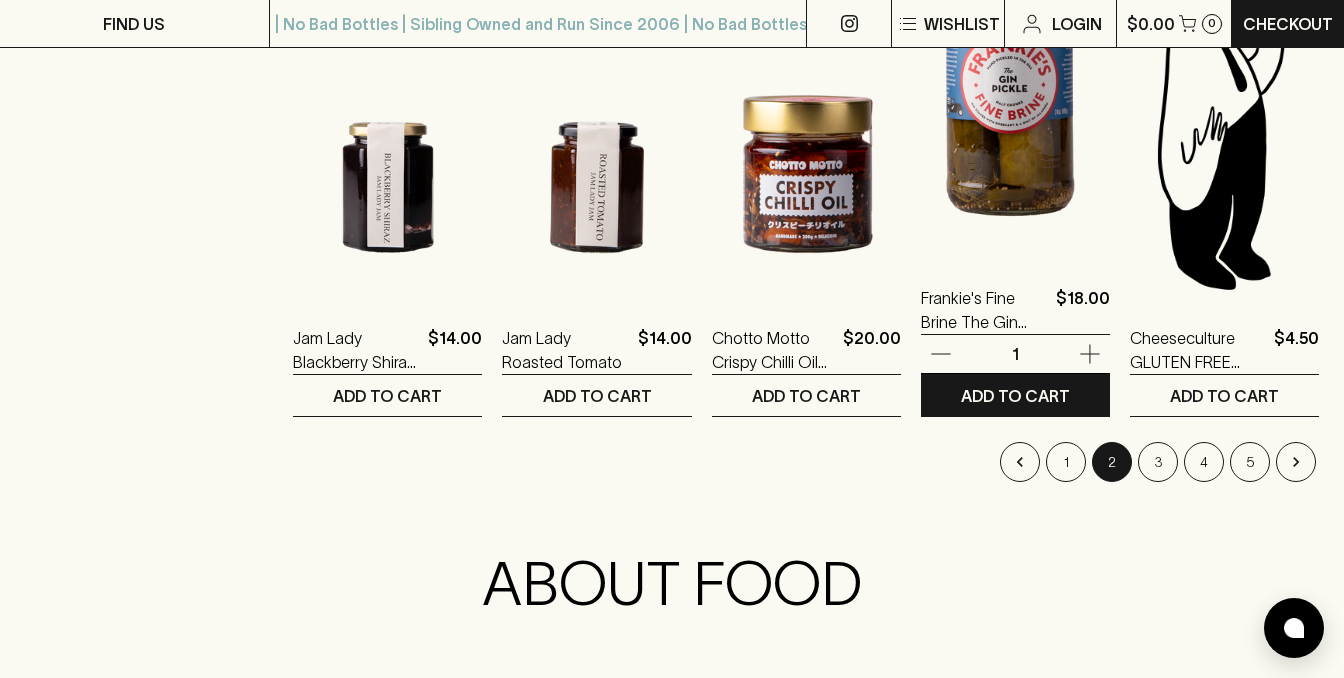 scroll, scrollTop: 2080, scrollLeft: 0, axis: vertical 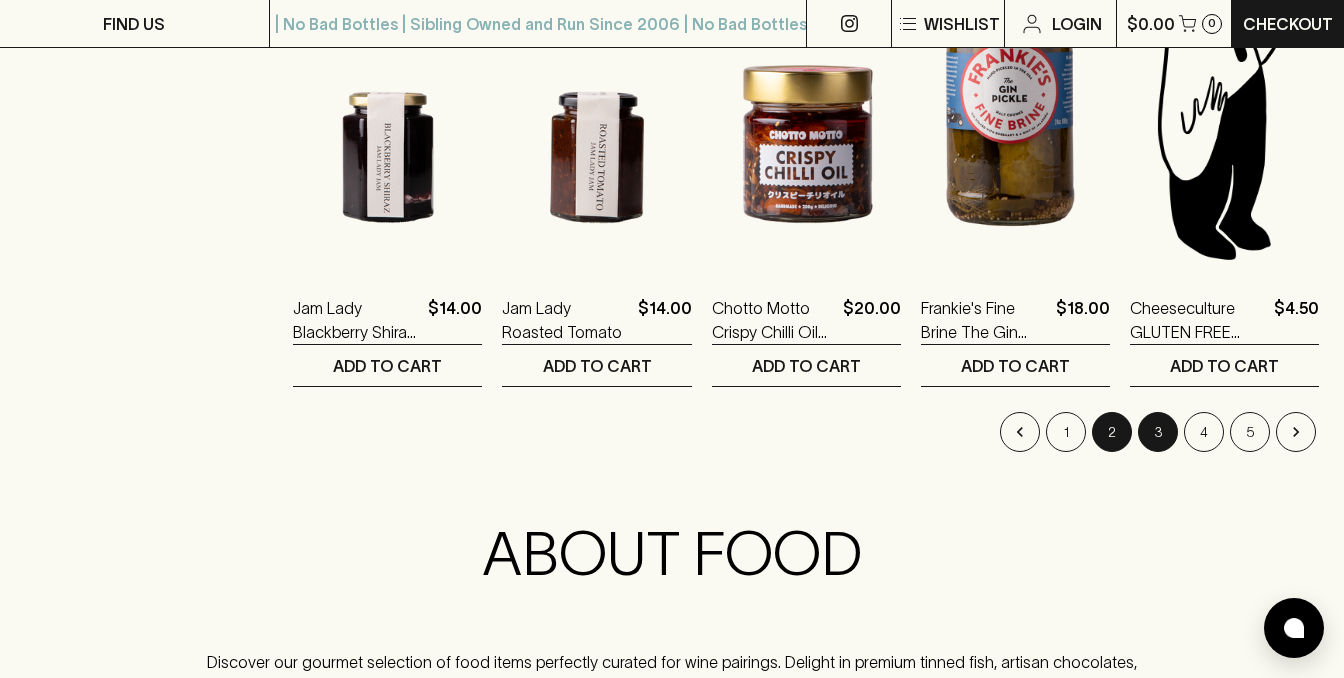 click on "3" at bounding box center [1158, 432] 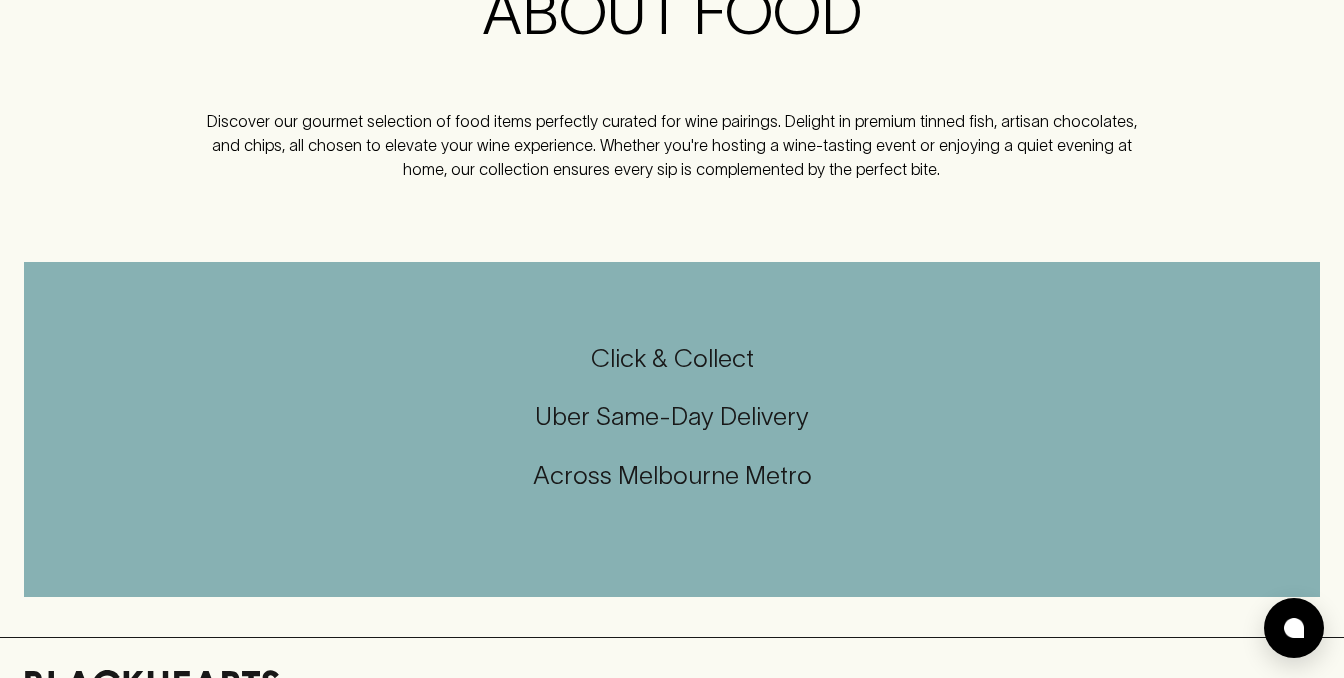 scroll, scrollTop: 0, scrollLeft: 0, axis: both 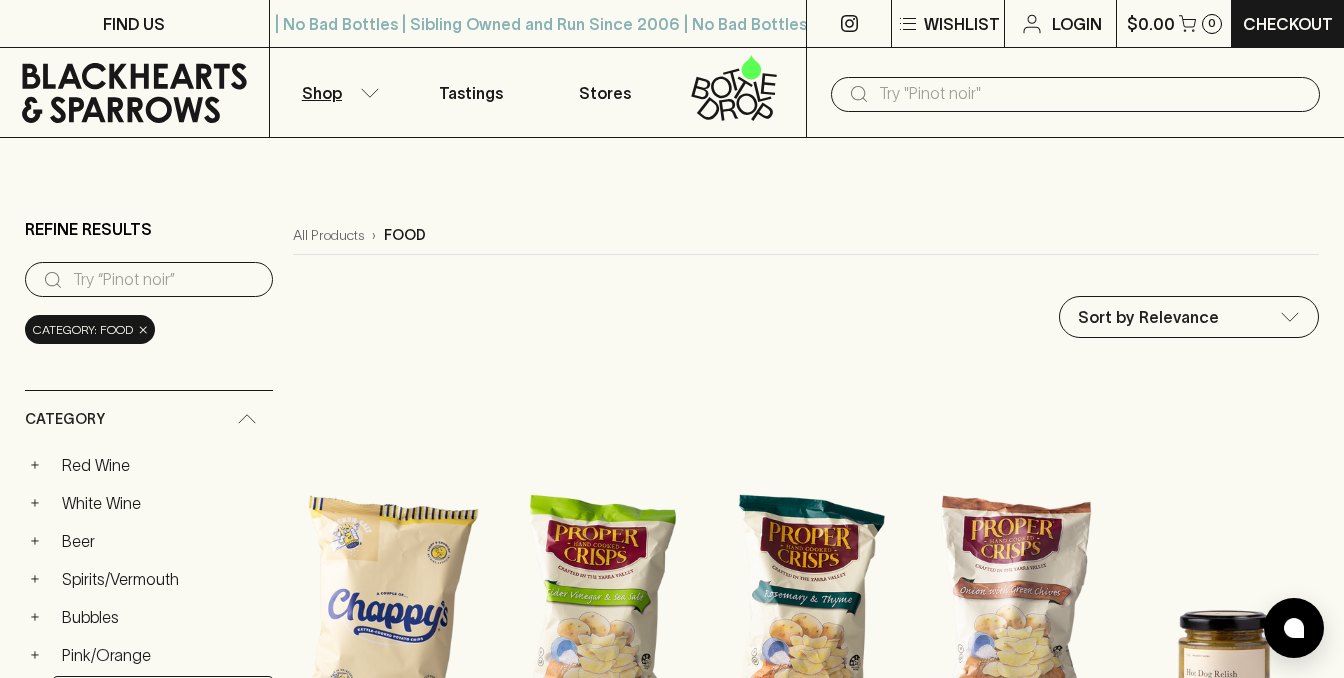 type 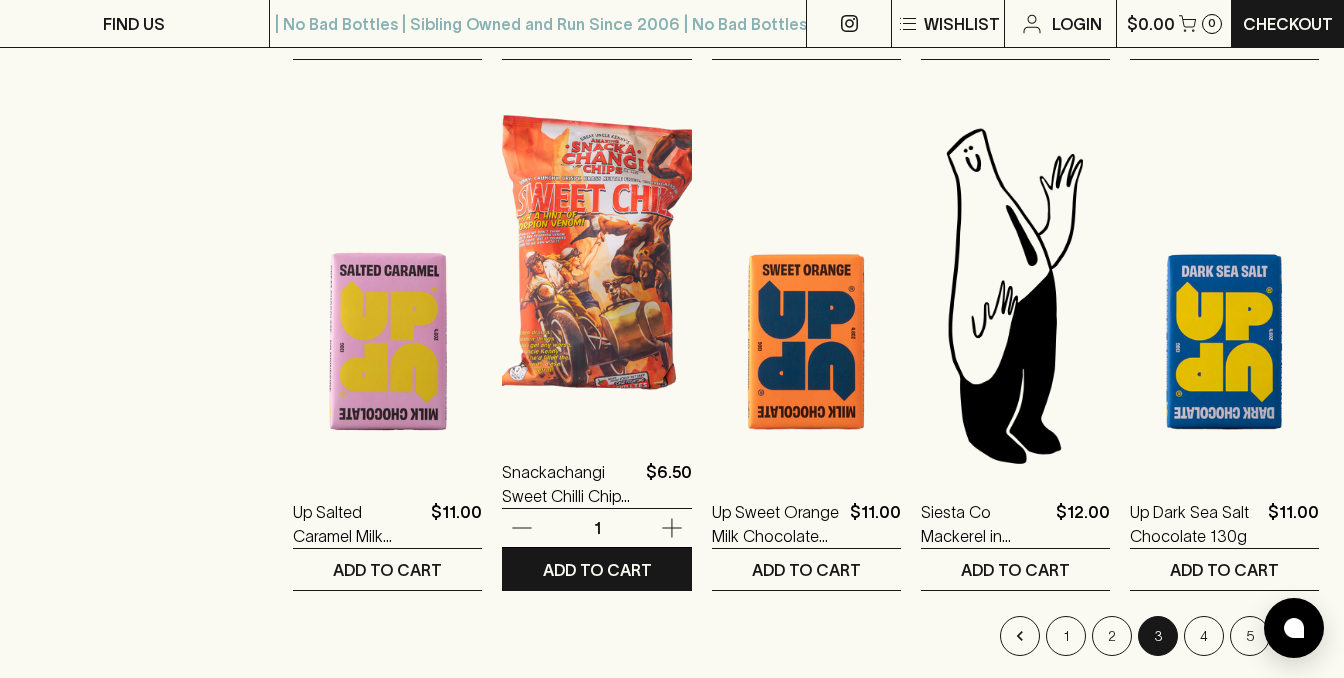 scroll, scrollTop: 1880, scrollLeft: 0, axis: vertical 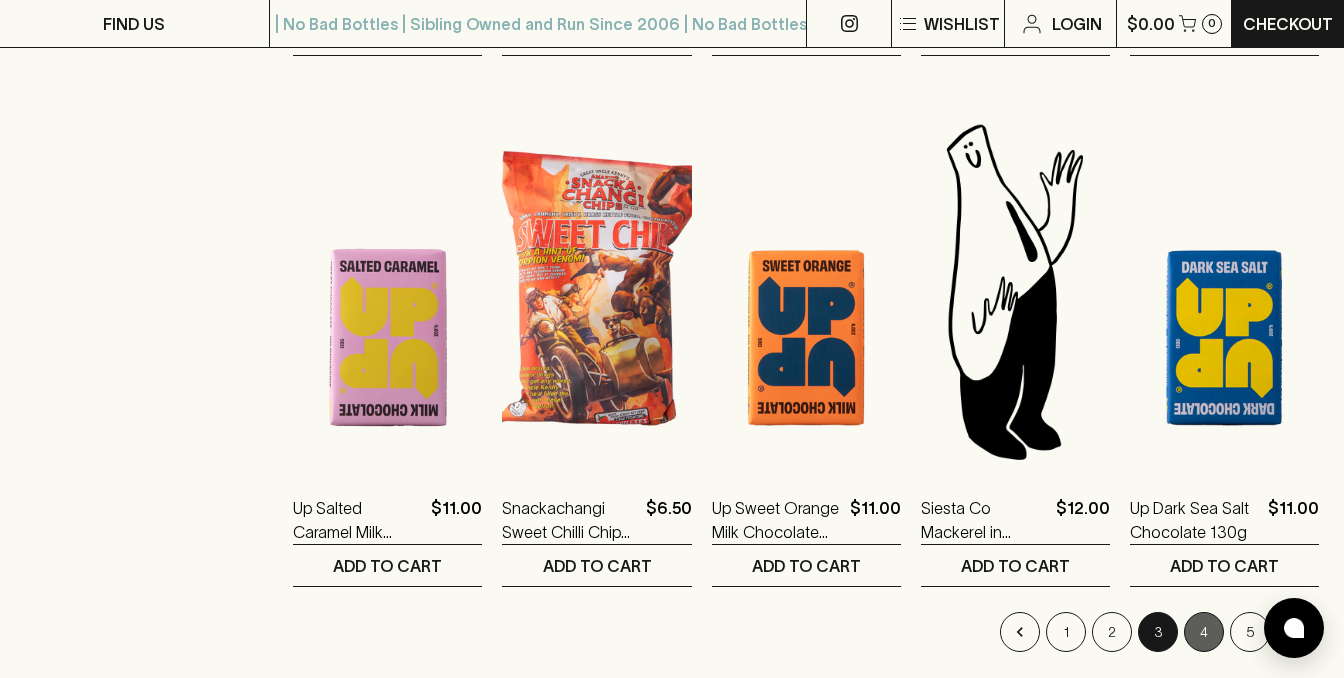 click on "4" at bounding box center (1204, 632) 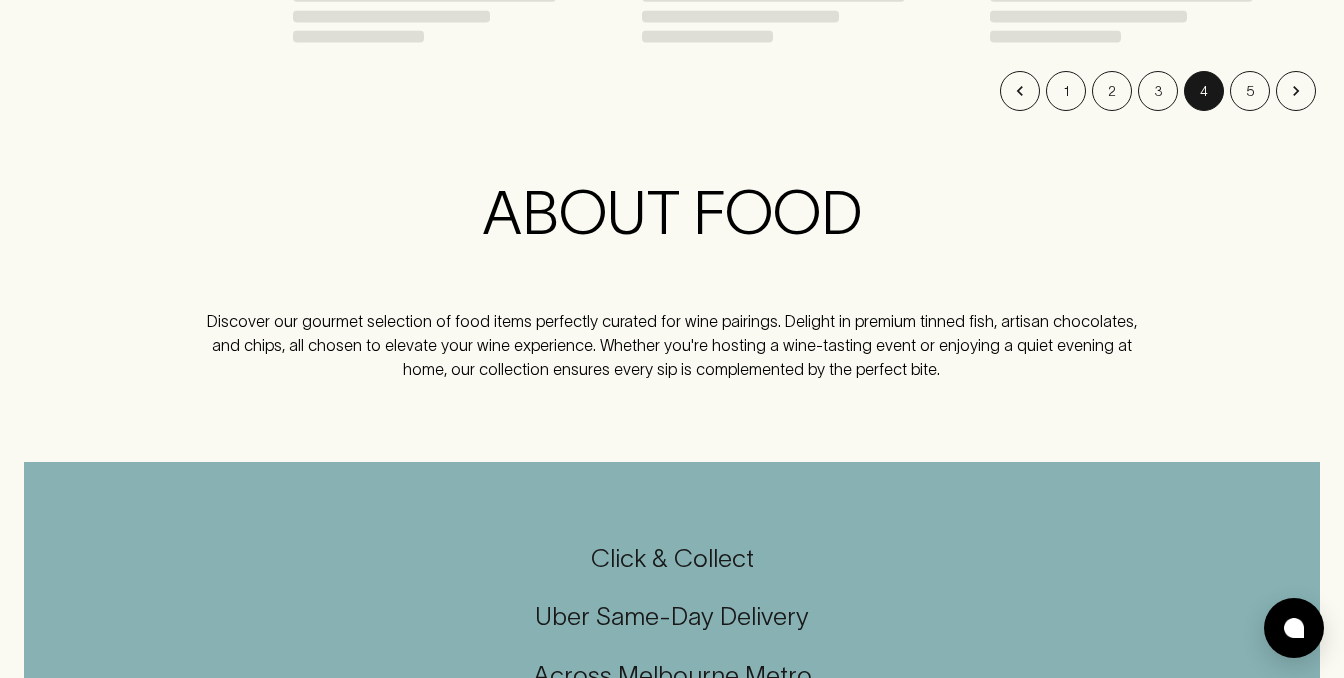 scroll, scrollTop: 0, scrollLeft: 0, axis: both 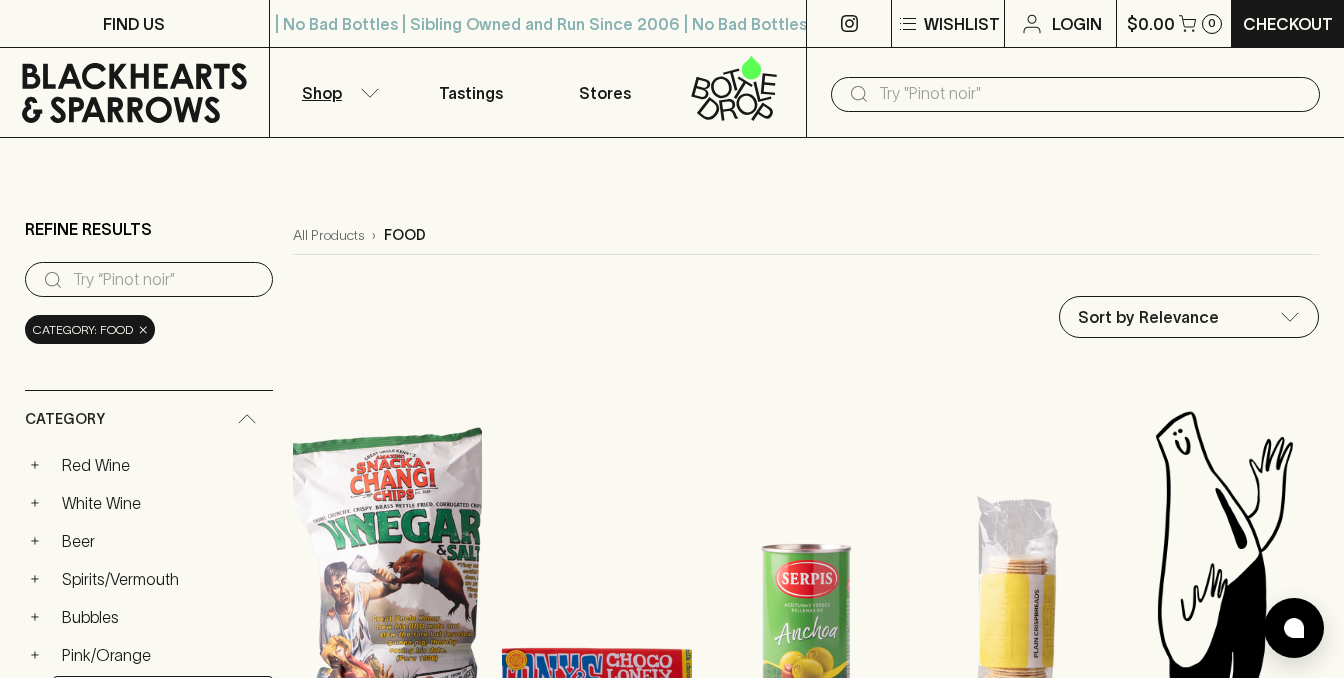 type 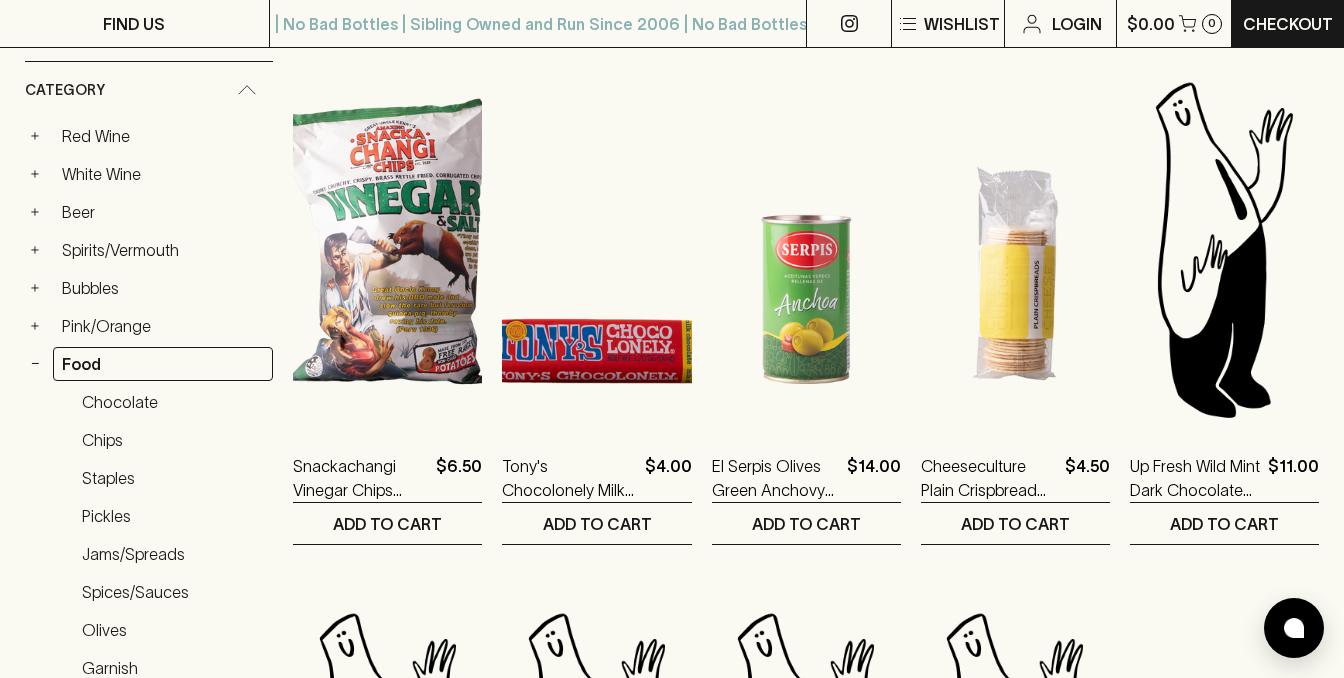 scroll, scrollTop: 240, scrollLeft: 0, axis: vertical 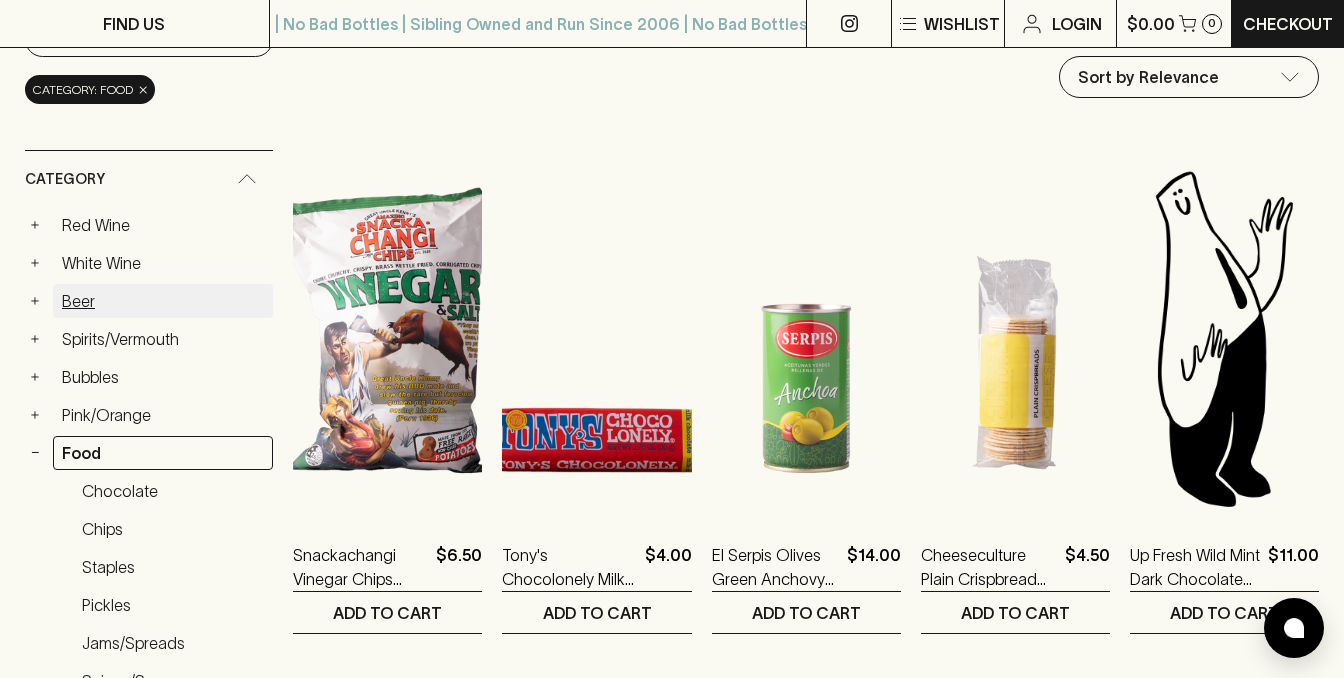 click on "Beer" at bounding box center [163, 301] 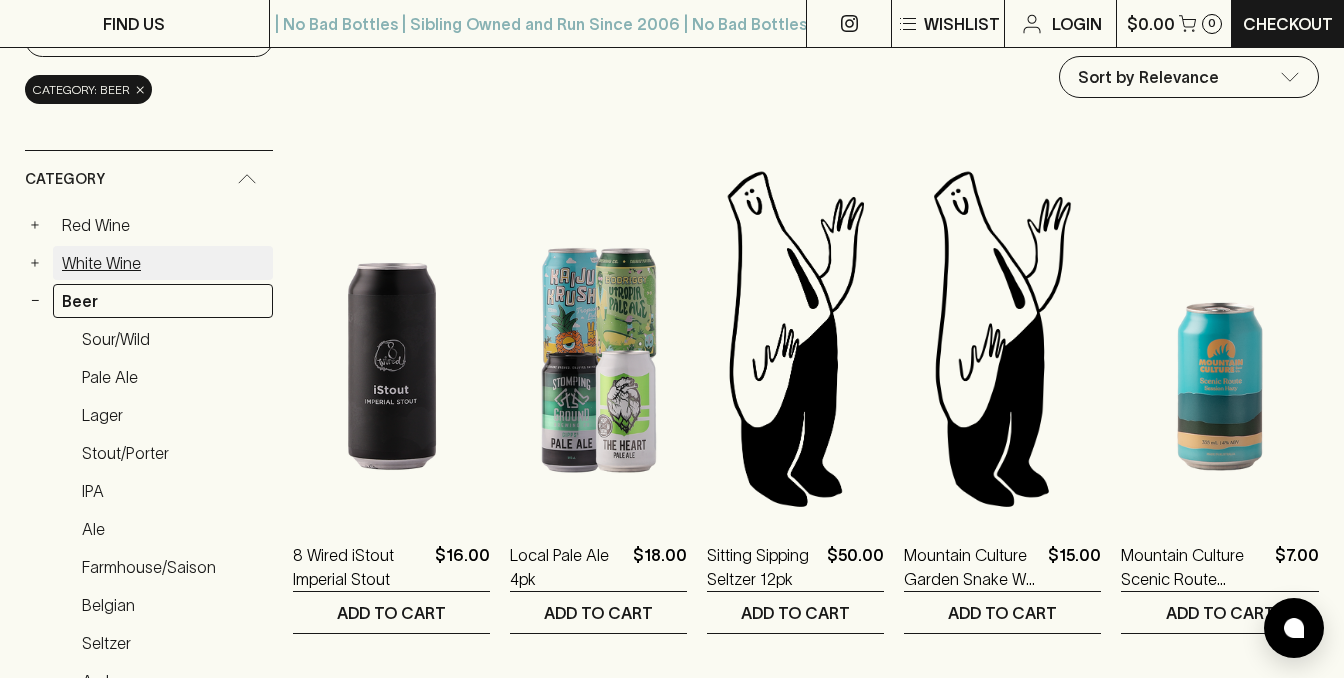 click on "White Wine" at bounding box center (163, 263) 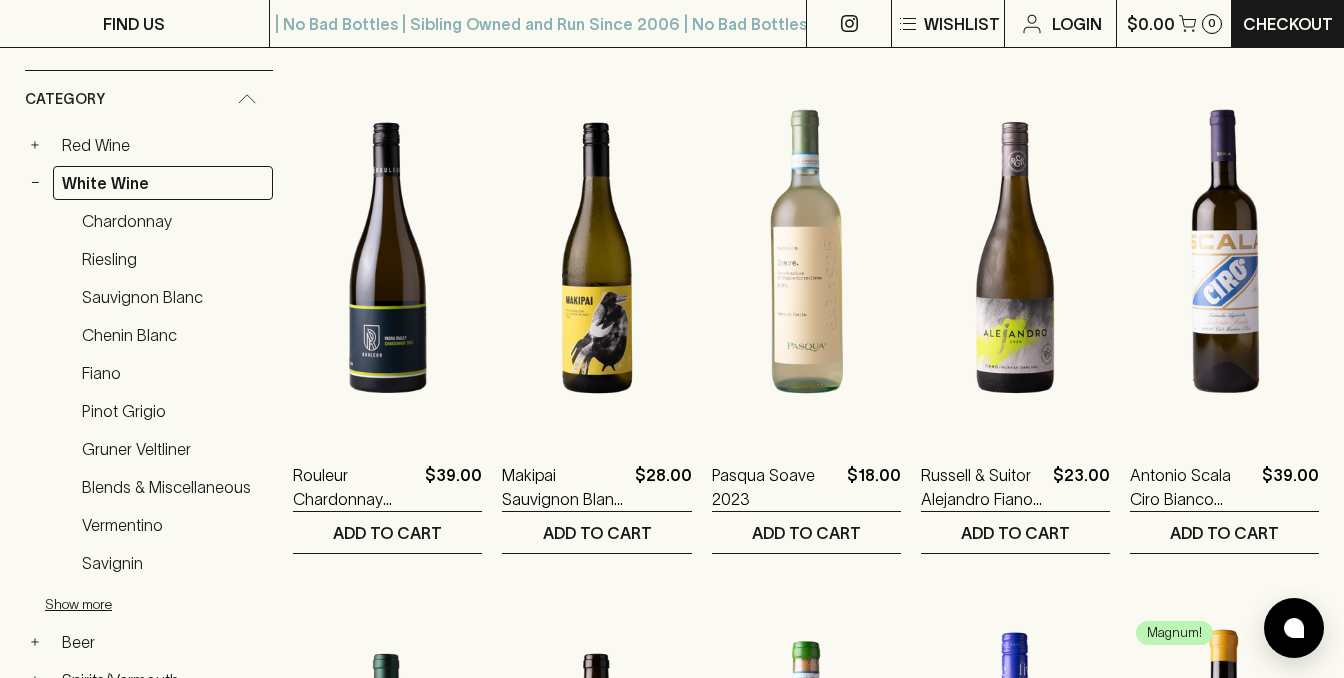 scroll, scrollTop: 360, scrollLeft: 0, axis: vertical 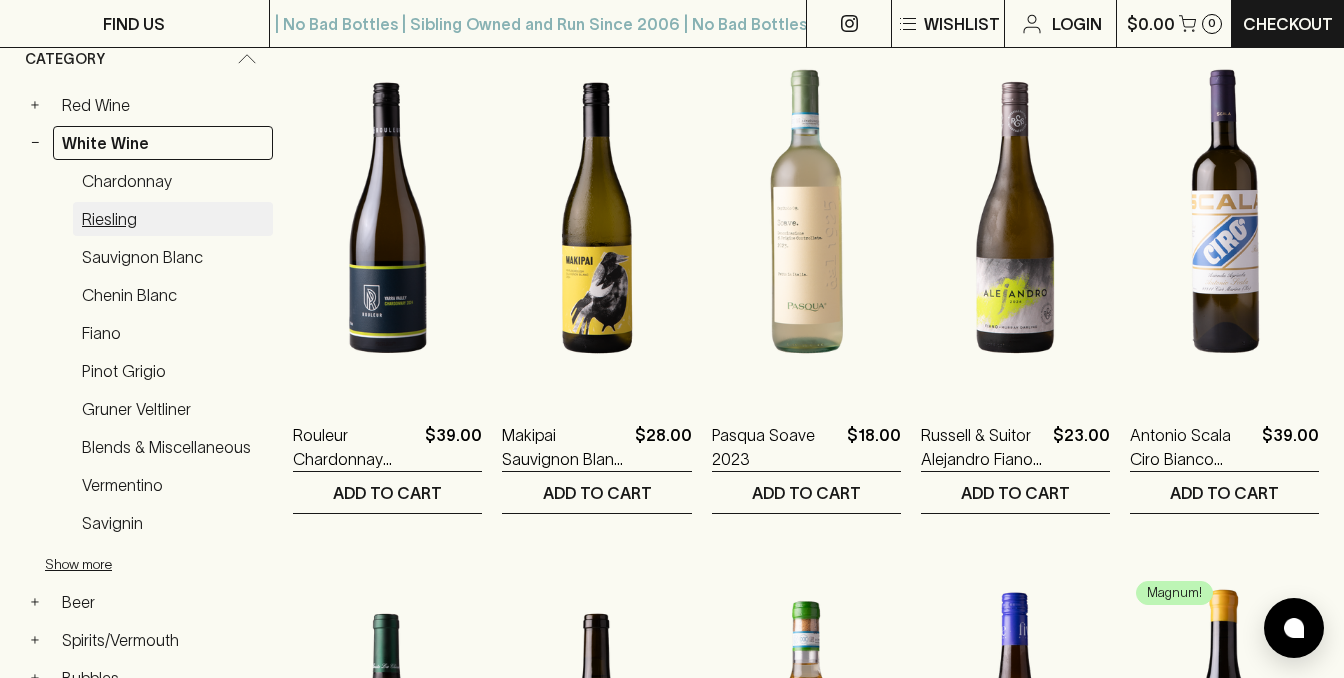 click on "Riesling" at bounding box center [173, 219] 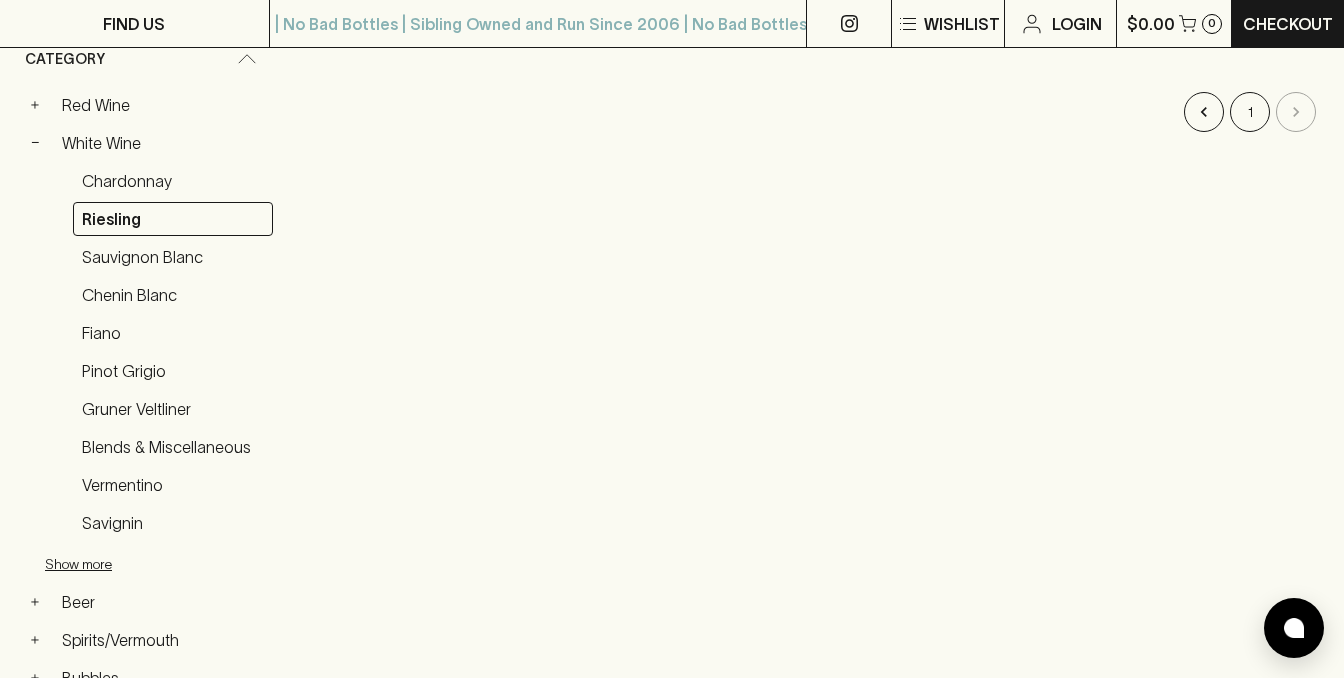 click on "Riesling" at bounding box center (173, 219) 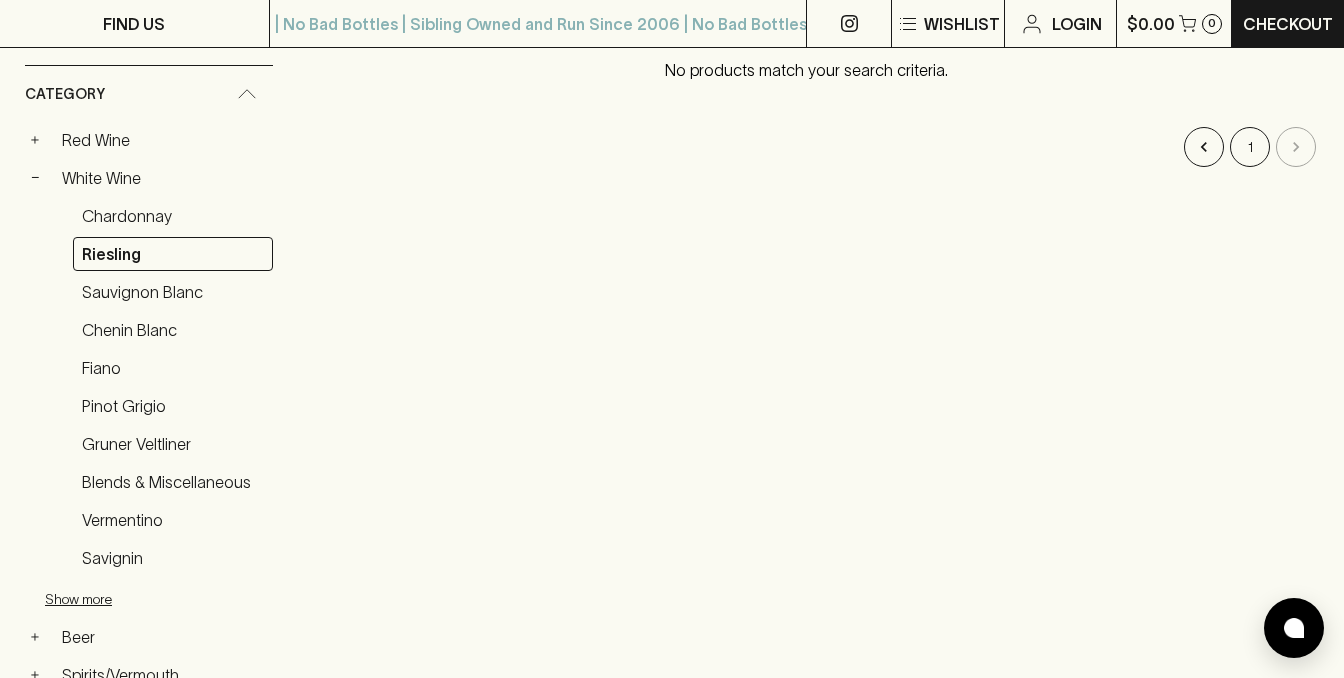 scroll, scrollTop: 320, scrollLeft: 0, axis: vertical 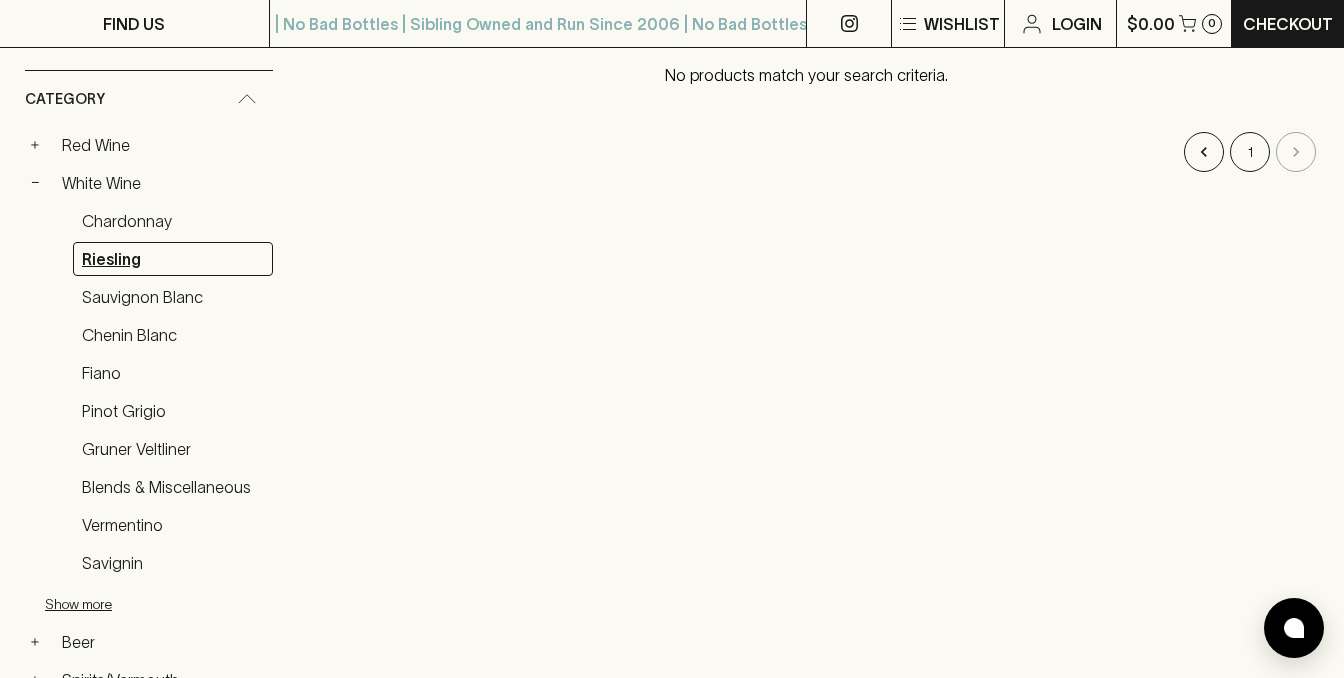 click on "Riesling" at bounding box center (173, 259) 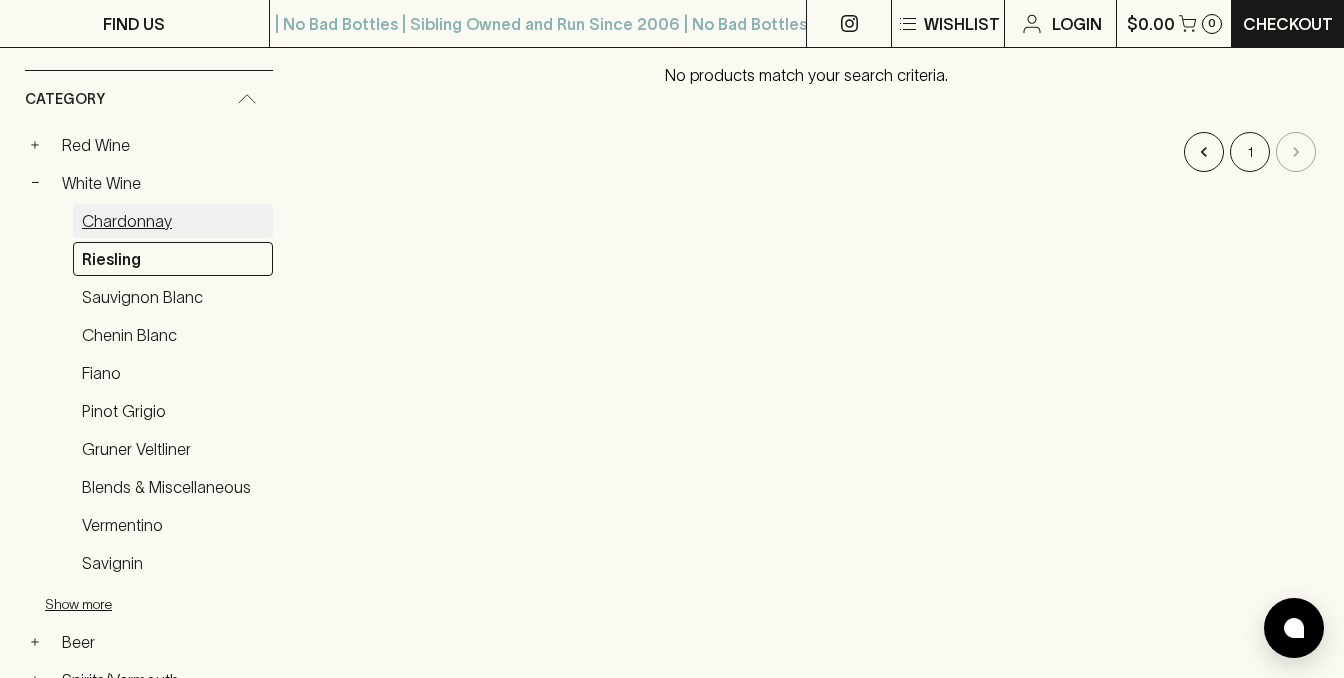 click on "Chardonnay" at bounding box center [173, 221] 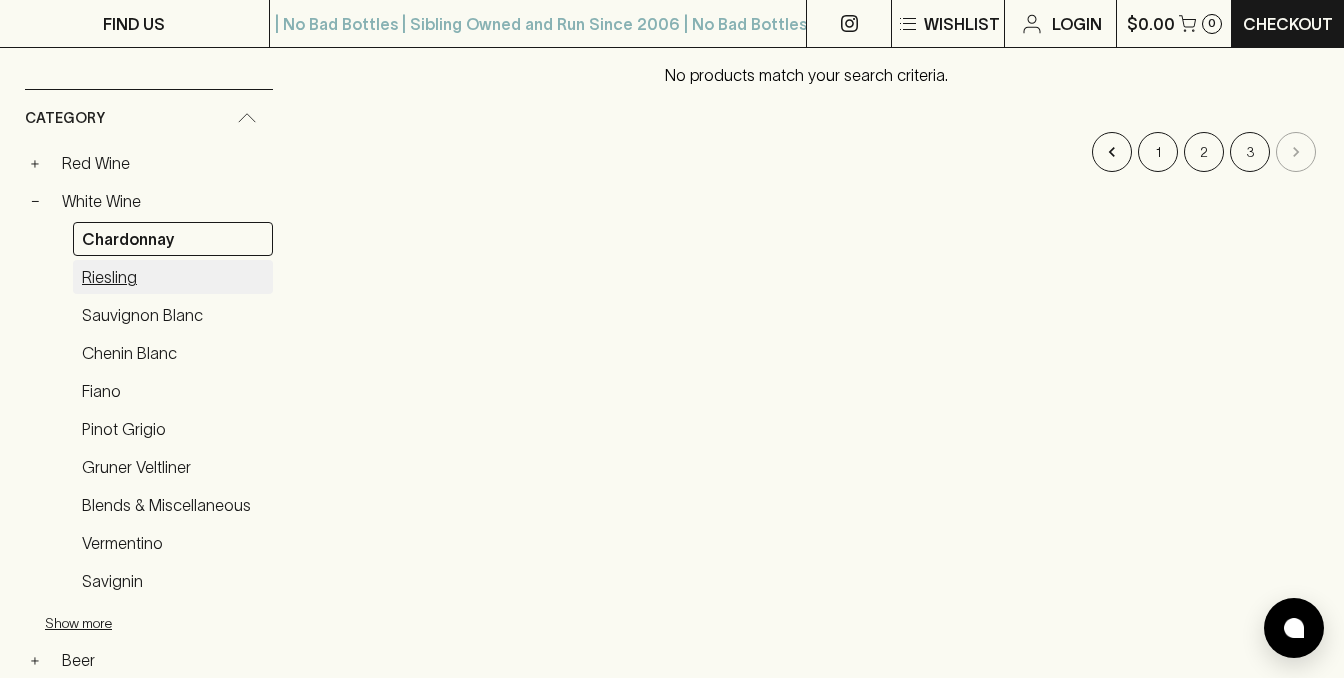 click on "Riesling" at bounding box center [173, 277] 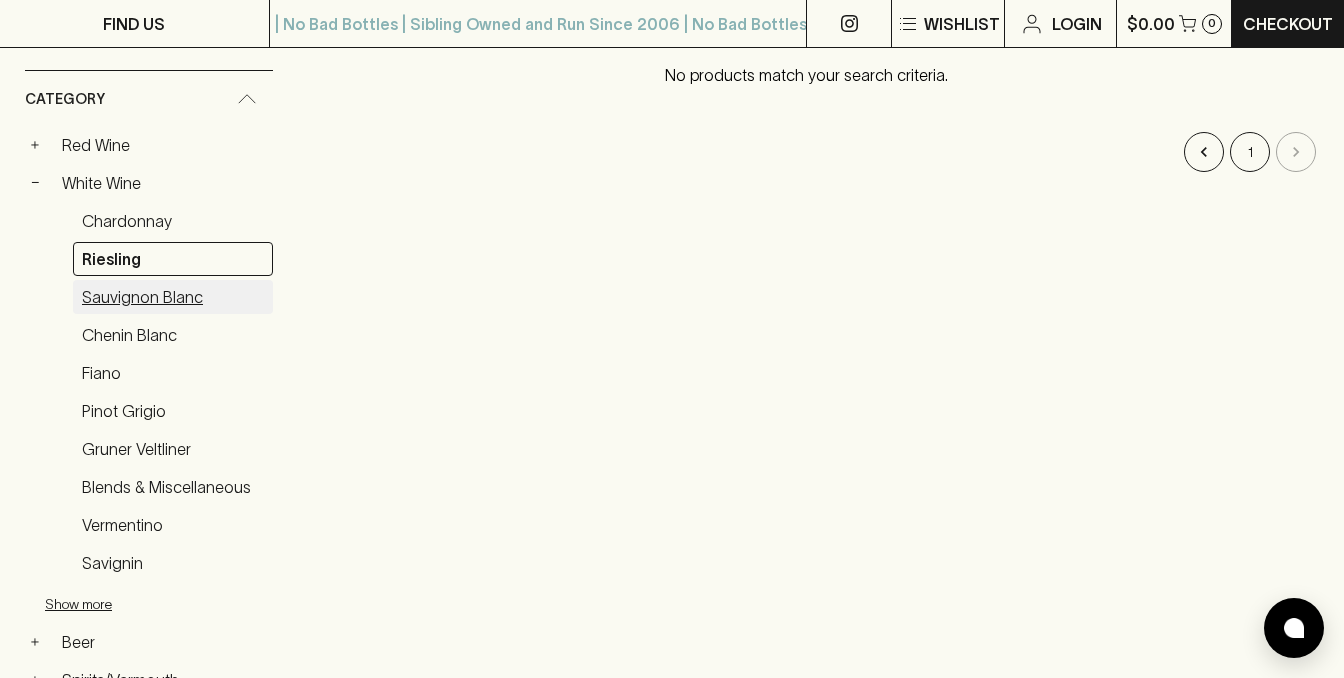 click on "Sauvignon Blanc" at bounding box center (173, 297) 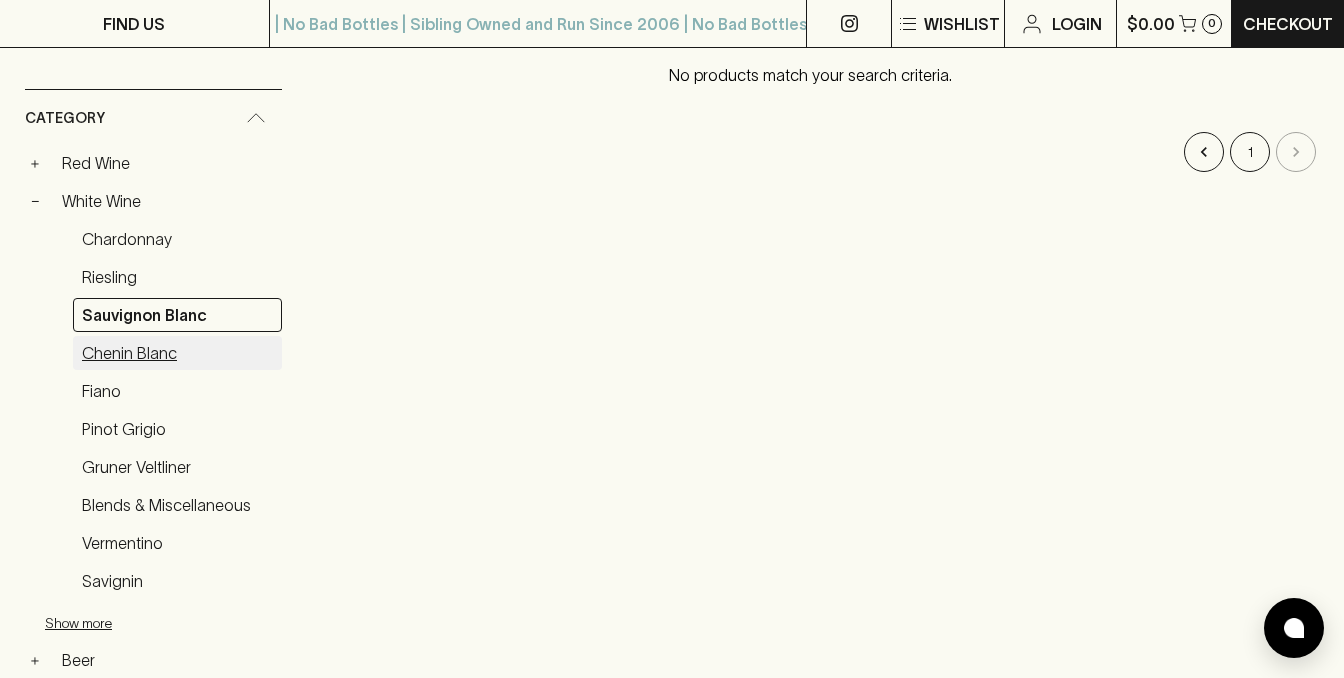 click on "Chenin Blanc" at bounding box center (177, 353) 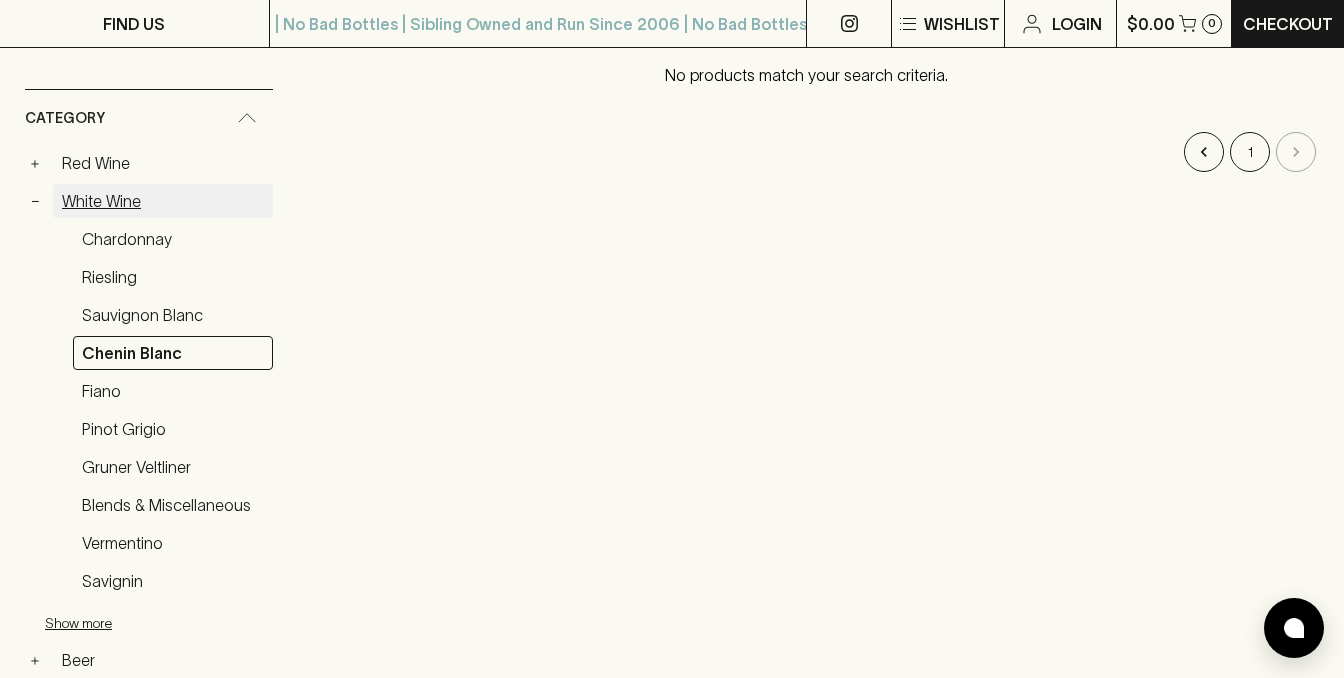 click on "White Wine" at bounding box center (163, 201) 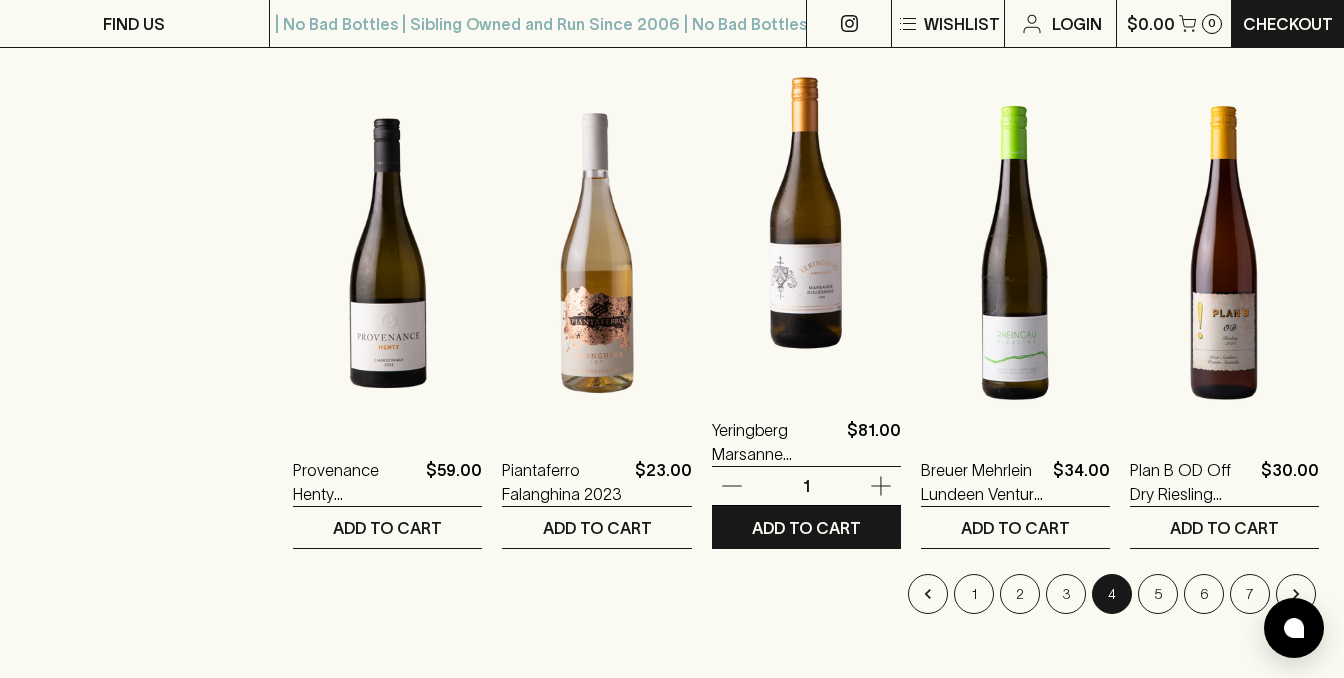 scroll, scrollTop: 1920, scrollLeft: 0, axis: vertical 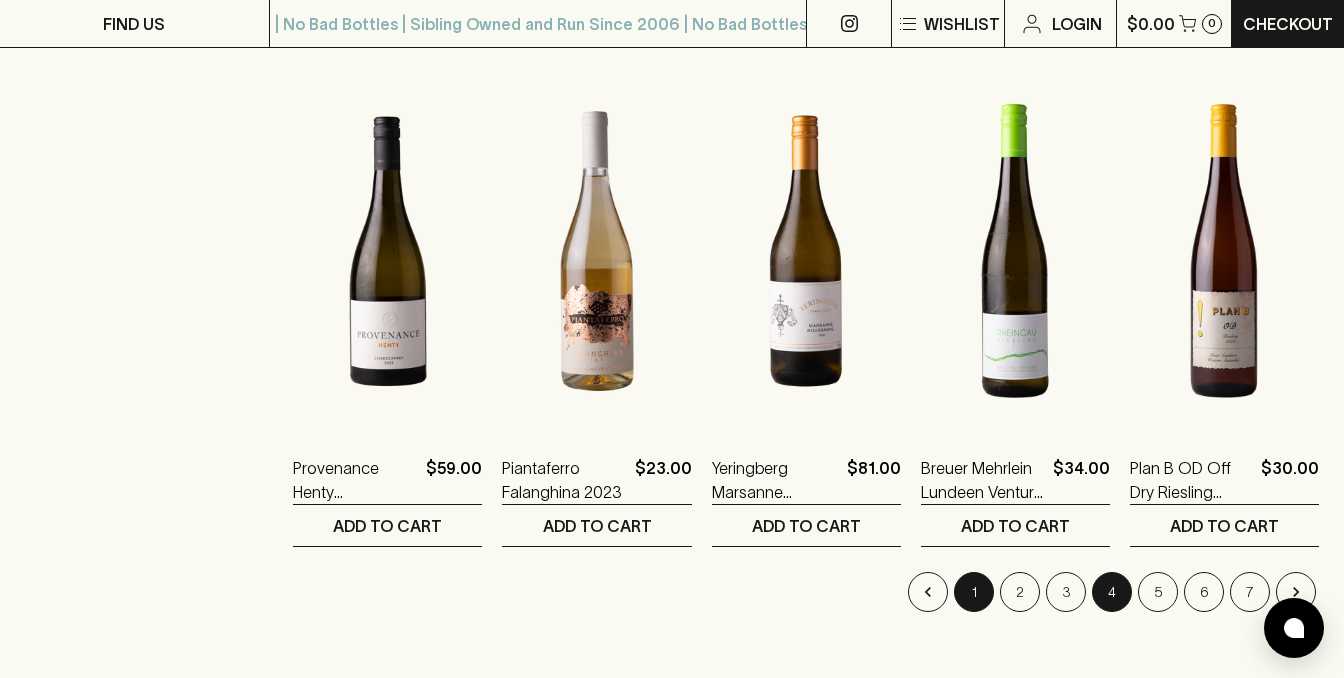 click on "1" at bounding box center (974, 592) 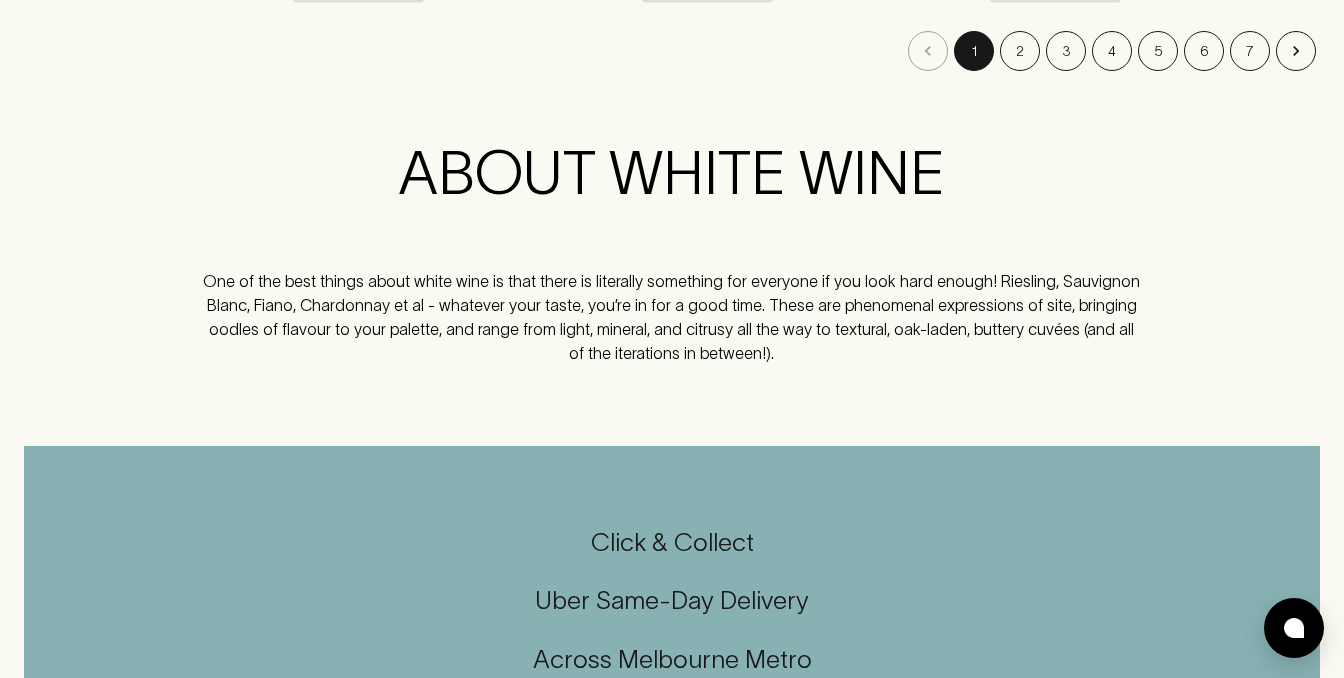 scroll, scrollTop: 0, scrollLeft: 0, axis: both 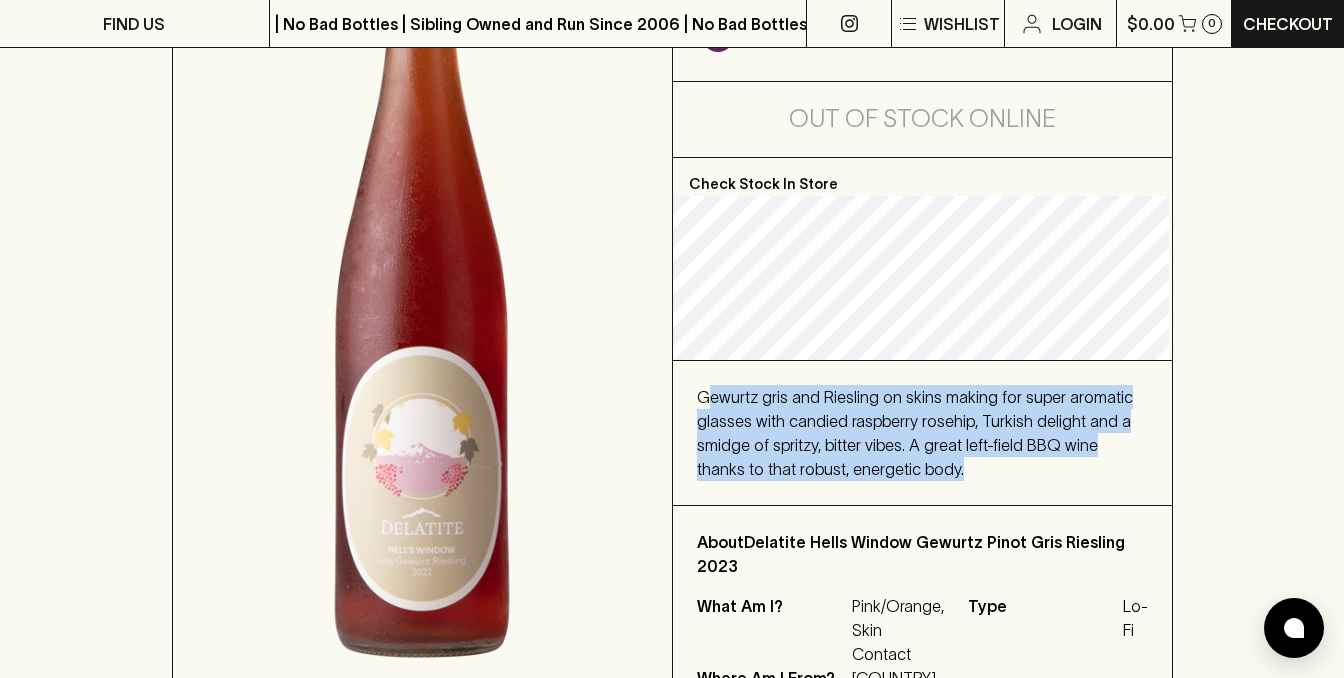 drag, startPoint x: 709, startPoint y: 400, endPoint x: 938, endPoint y: 478, distance: 241.9194 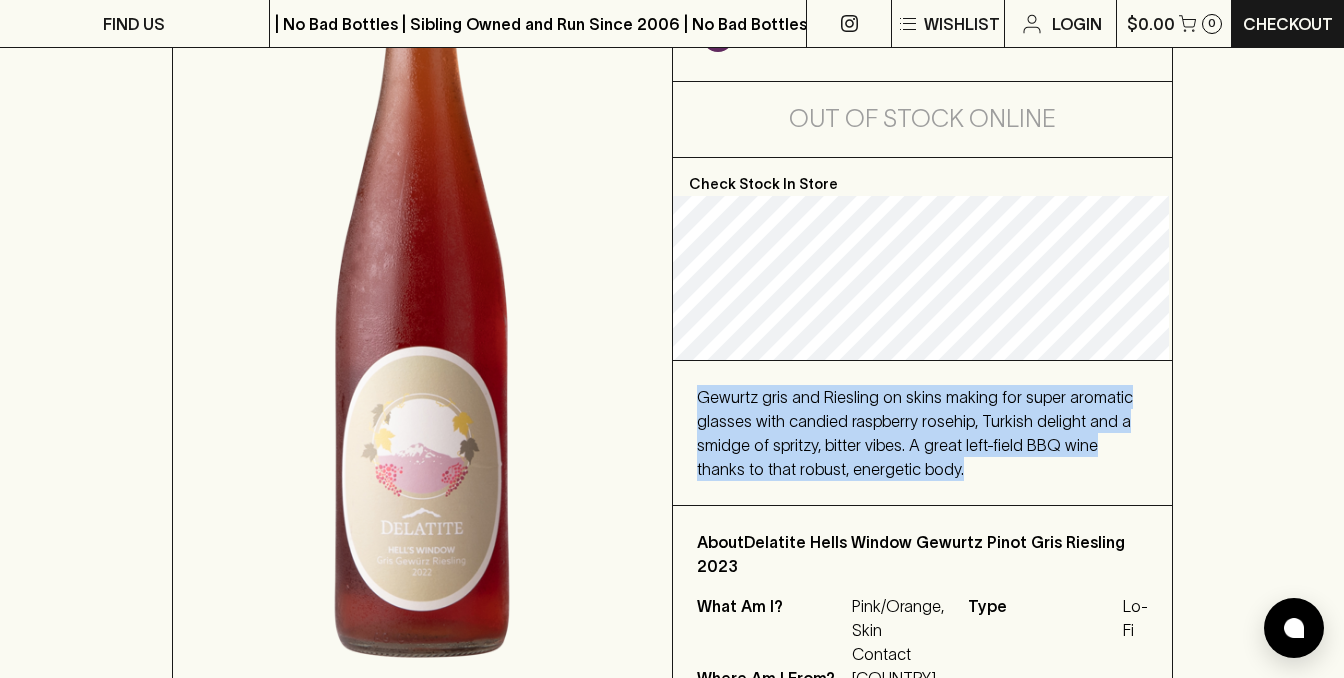 drag, startPoint x: 929, startPoint y: 471, endPoint x: 919, endPoint y: 377, distance: 94.53042 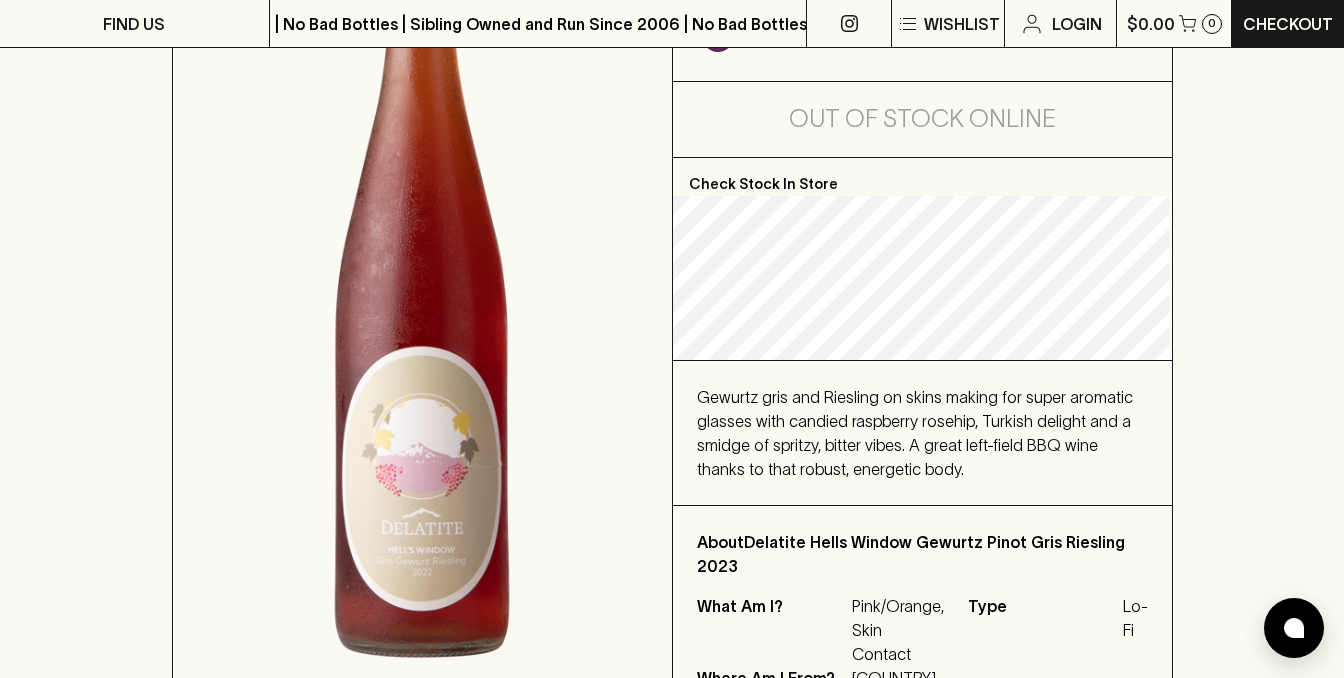 click on "About  Delatite Hells Window Gewurtz Pinot Gris Riesling 2023 What Am I? Pink/Orange, Skin Contact Where Am I From? Australia, Victoria, Goulburn Type Lo-Fi" at bounding box center [922, 634] 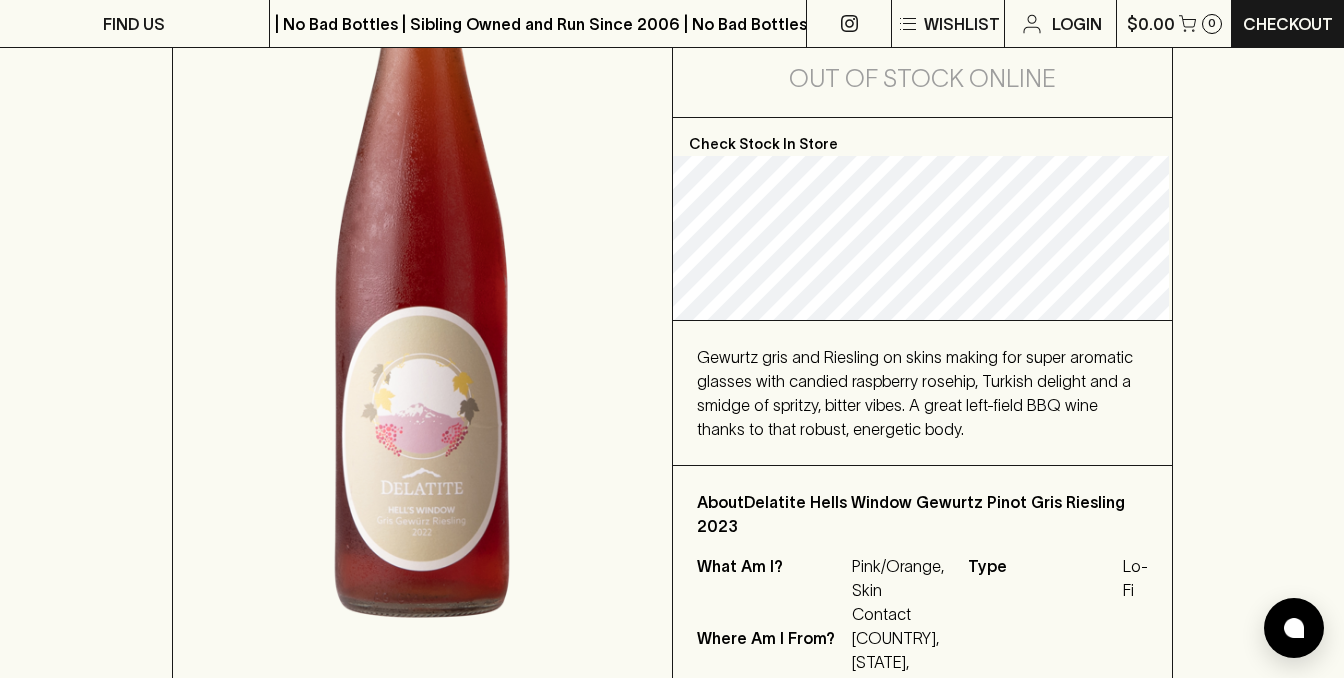 scroll, scrollTop: 440, scrollLeft: 0, axis: vertical 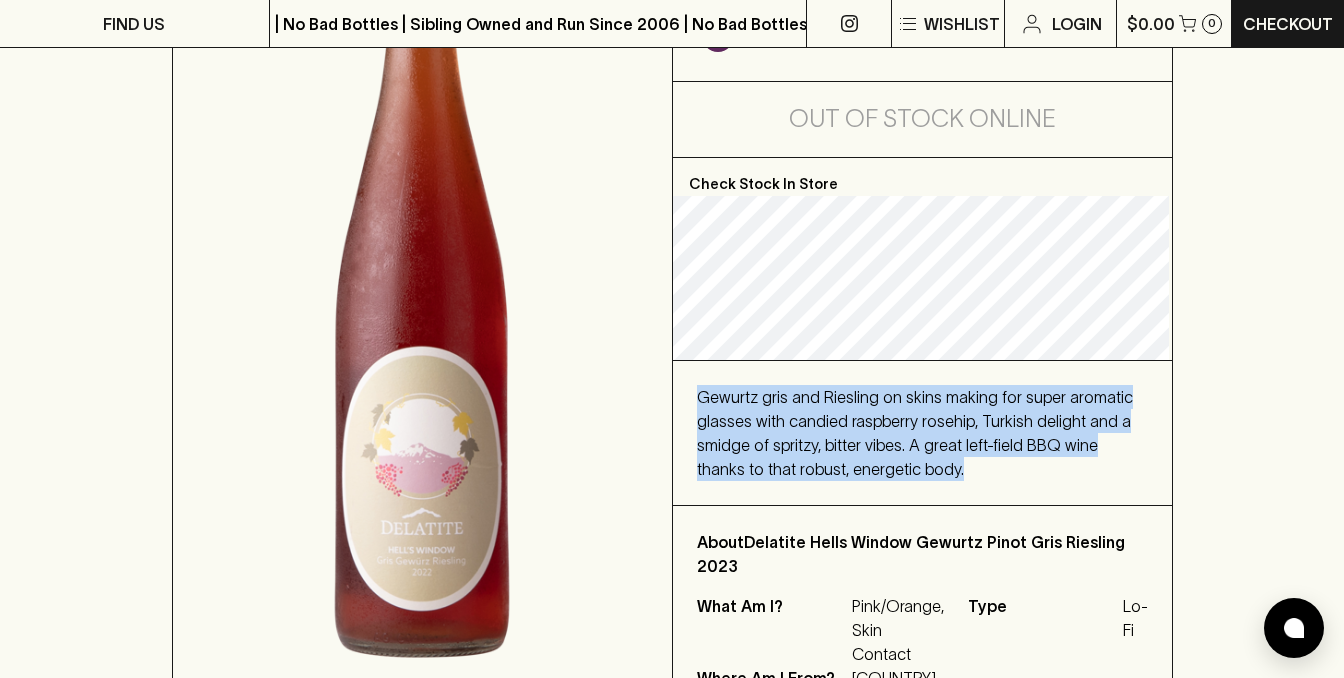 drag, startPoint x: 912, startPoint y: 476, endPoint x: 838, endPoint y: 378, distance: 122.80065 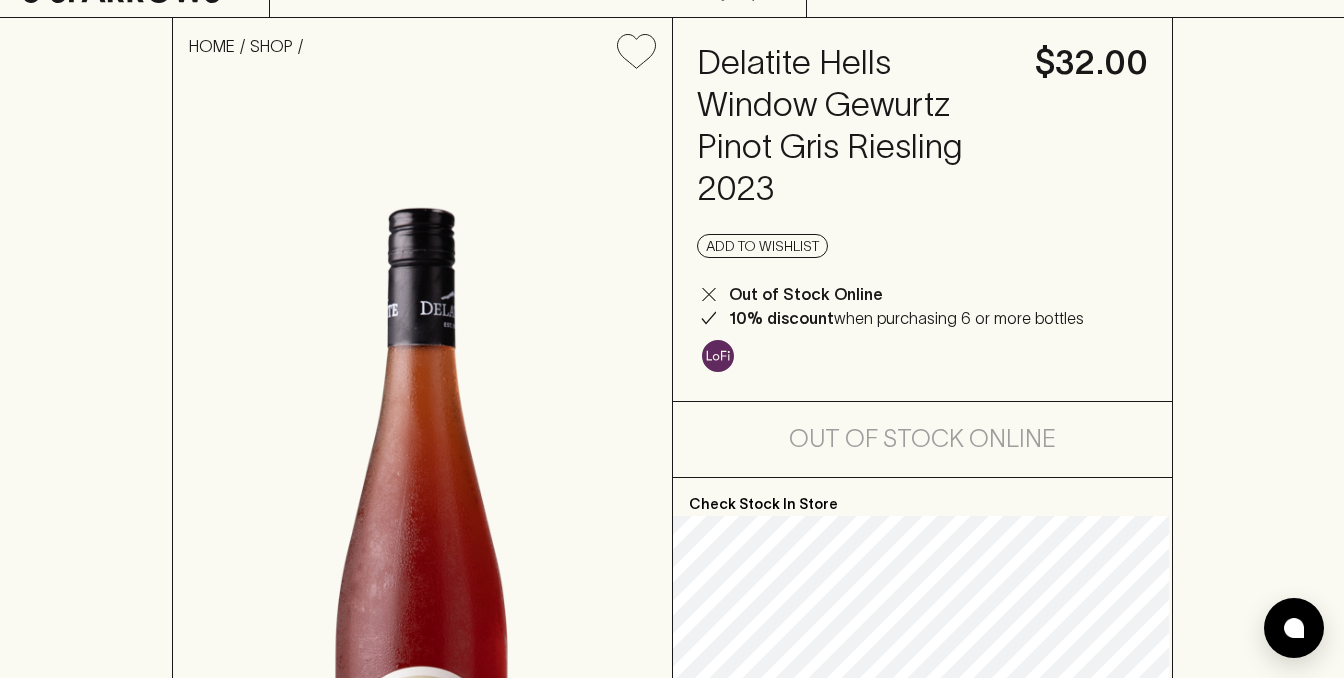 scroll, scrollTop: 80, scrollLeft: 0, axis: vertical 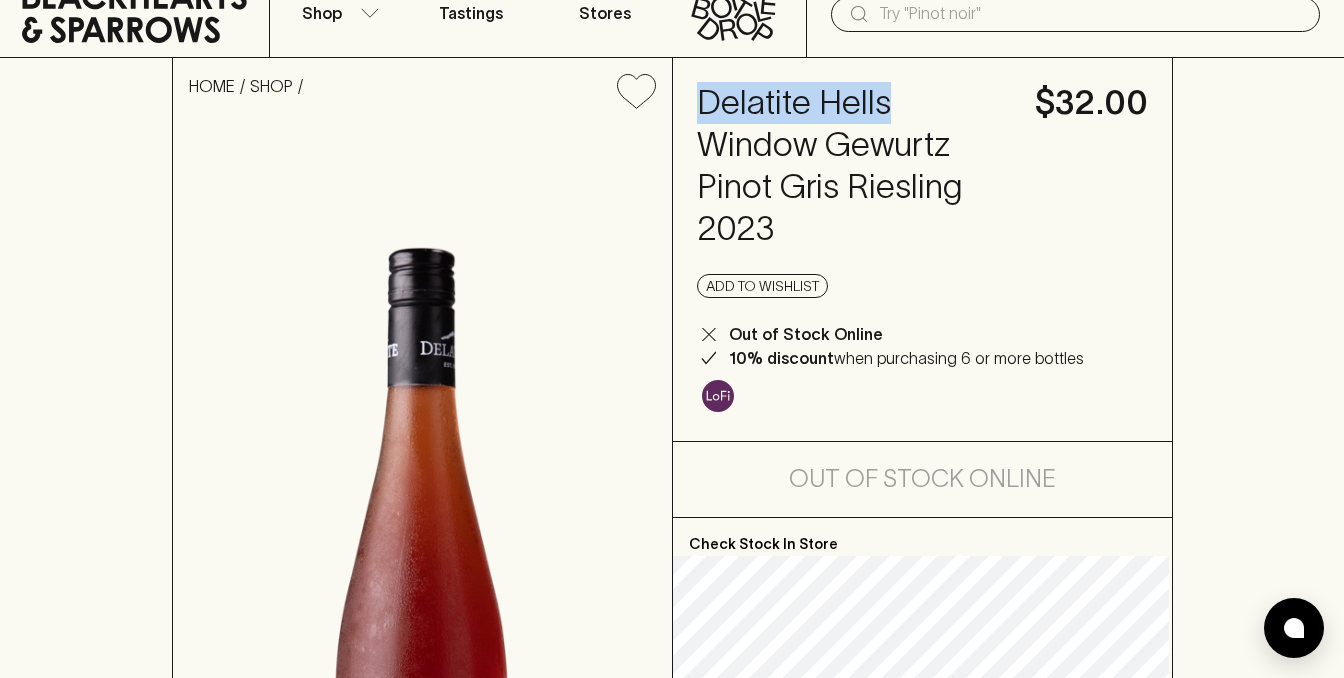 drag, startPoint x: 700, startPoint y: 95, endPoint x: 893, endPoint y: 102, distance: 193.1269 